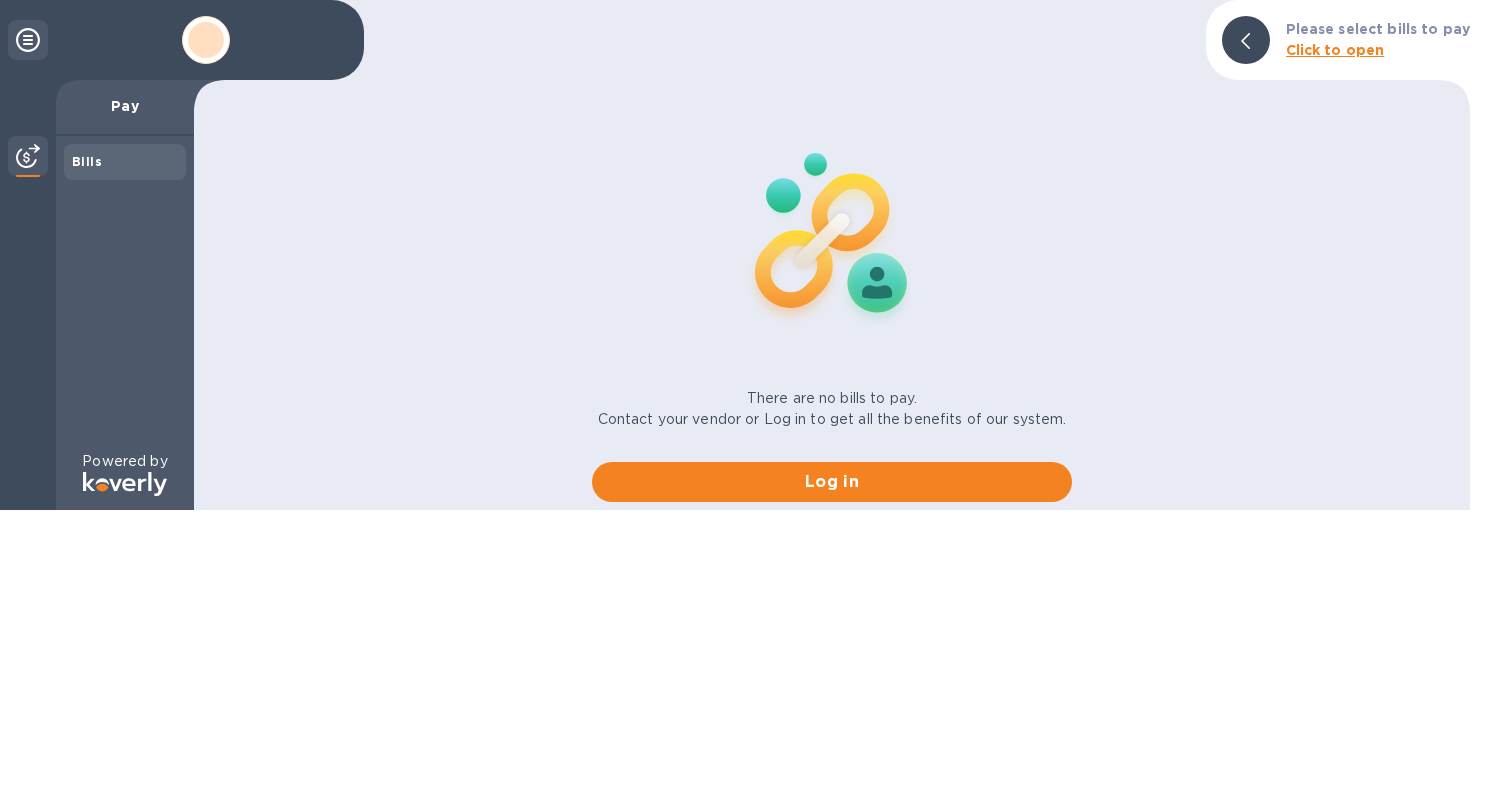 scroll, scrollTop: 0, scrollLeft: 0, axis: both 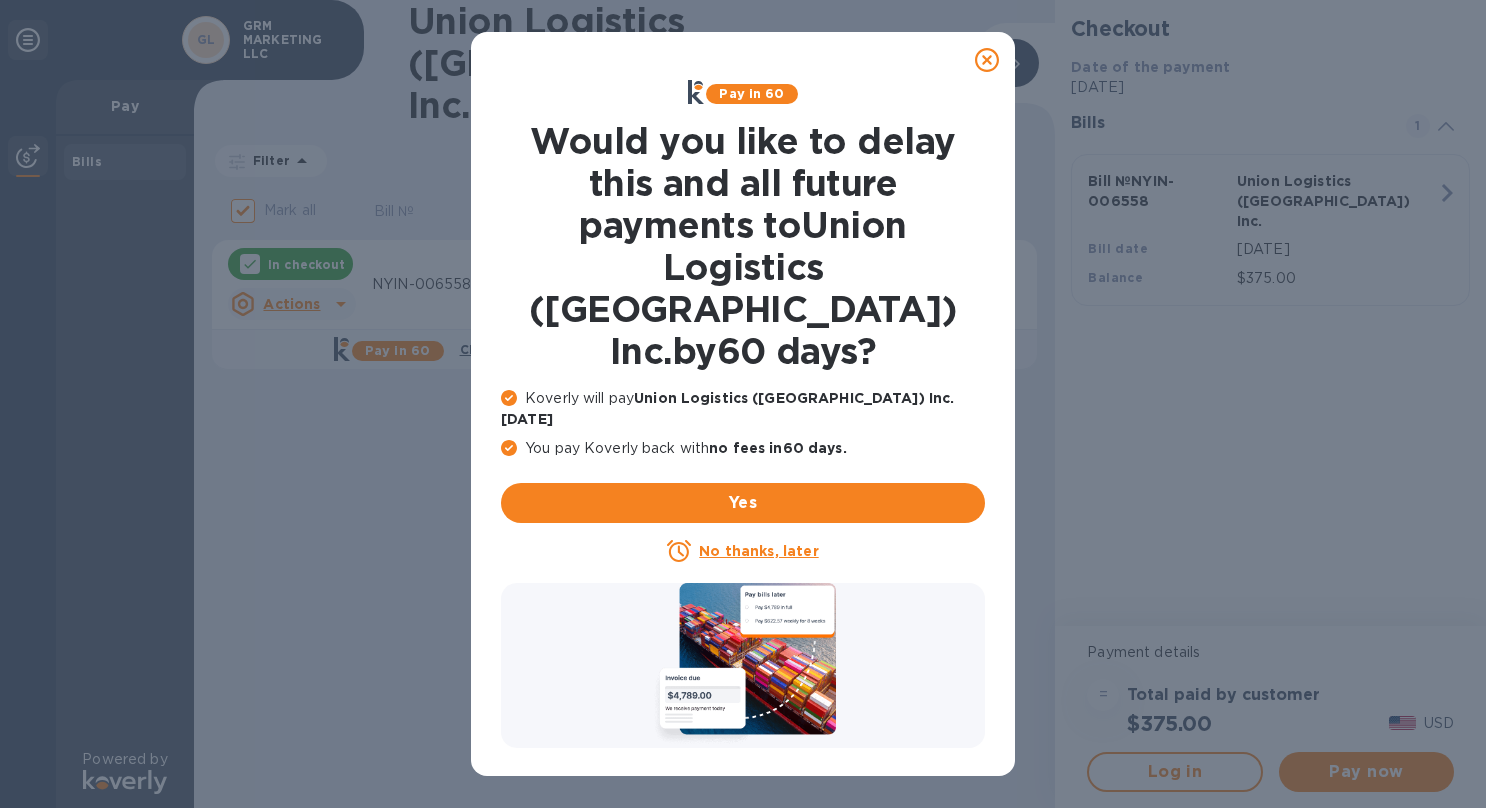 click 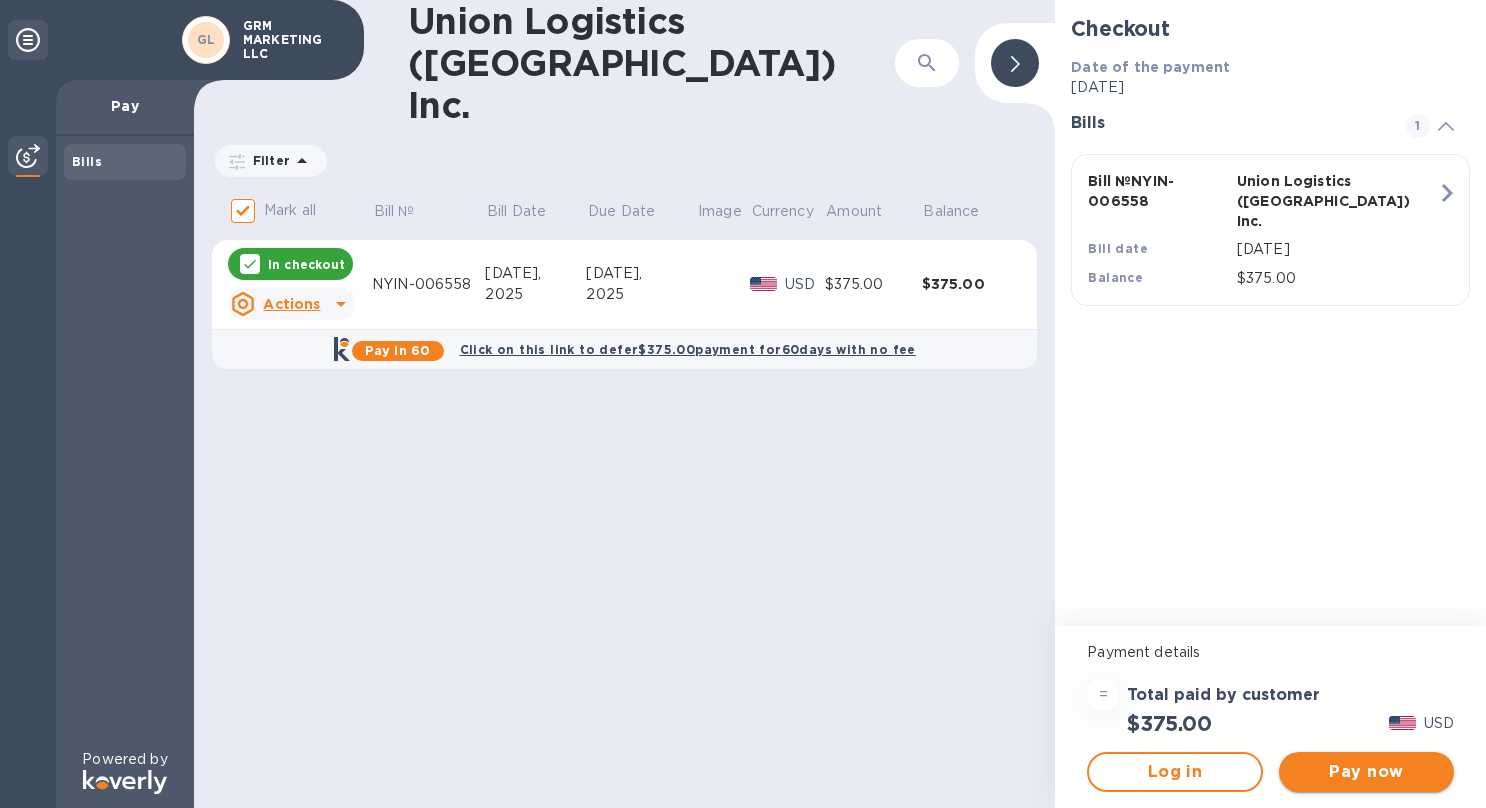 click on "Pay now" at bounding box center (1366, 772) 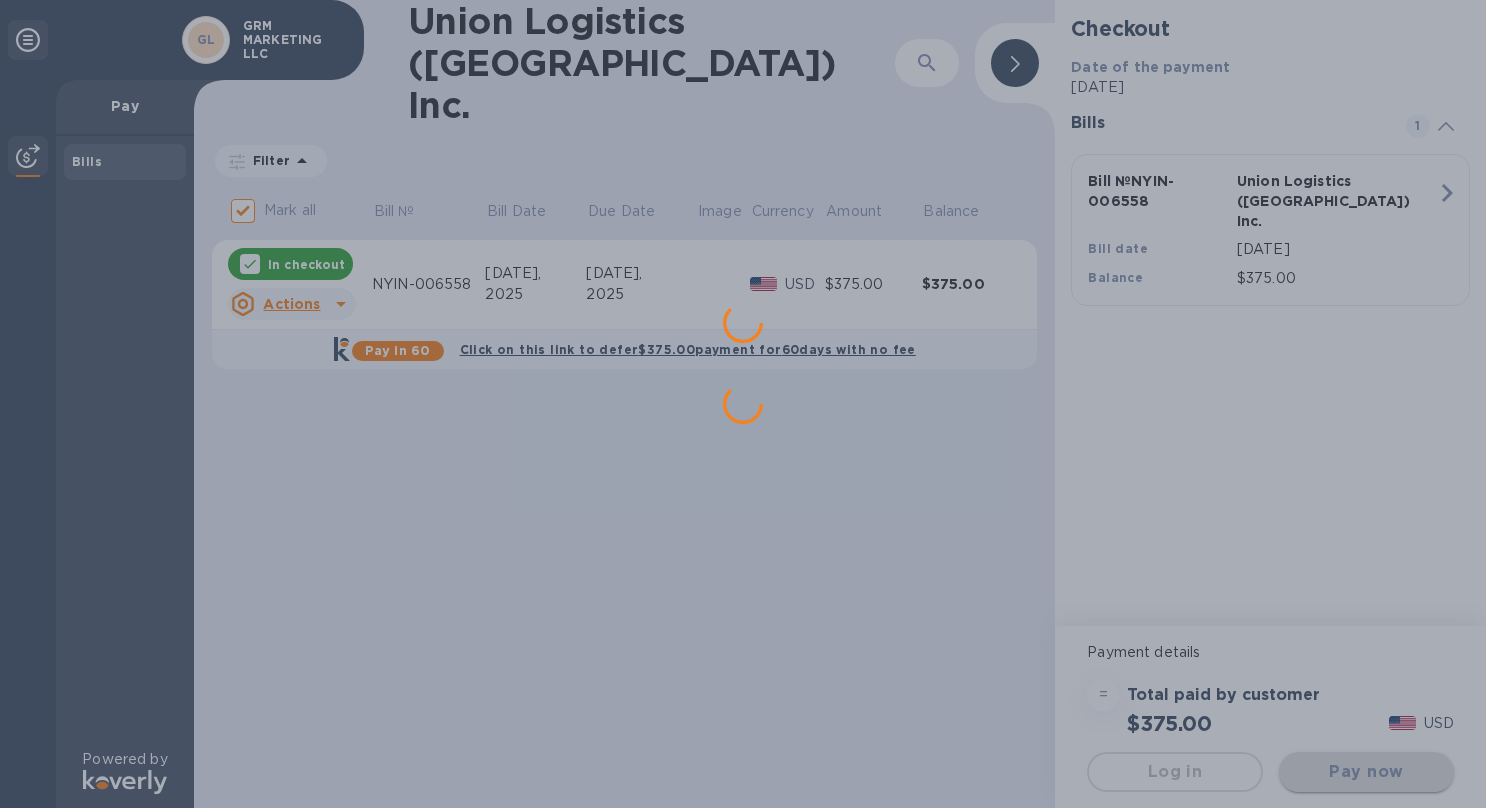 scroll, scrollTop: 0, scrollLeft: 0, axis: both 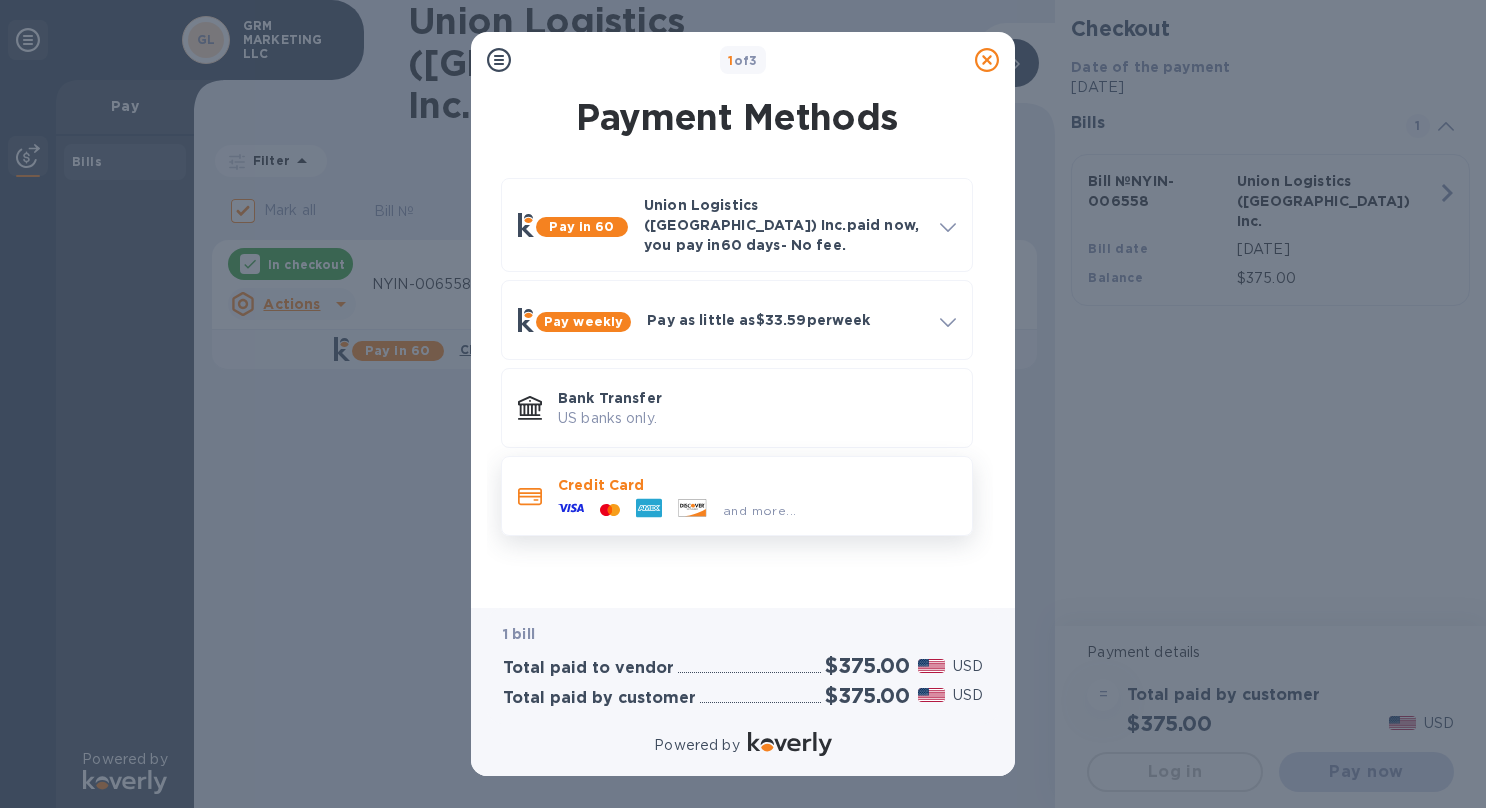 click on "Credit Card" at bounding box center (757, 485) 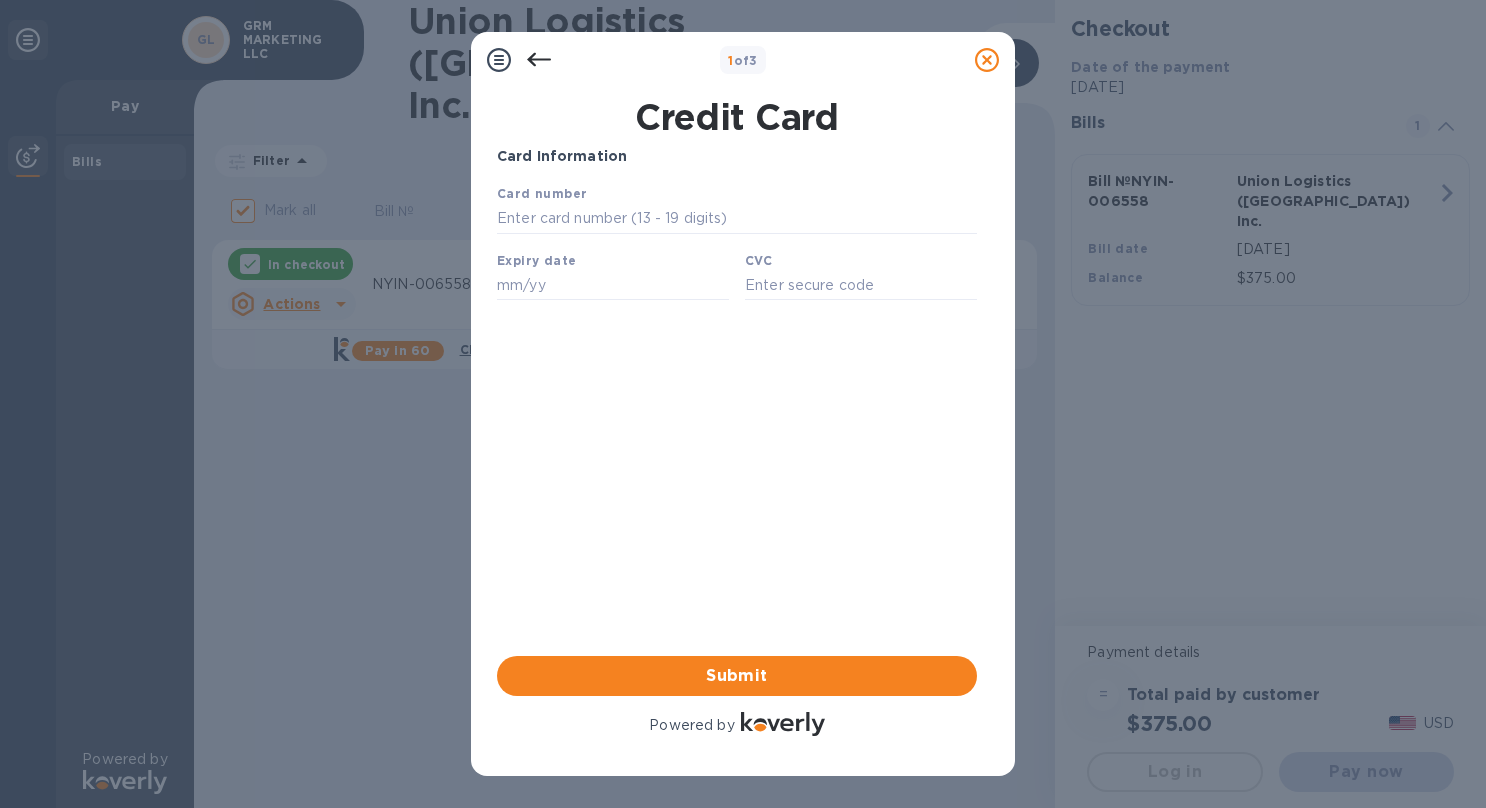 scroll, scrollTop: 0, scrollLeft: 0, axis: both 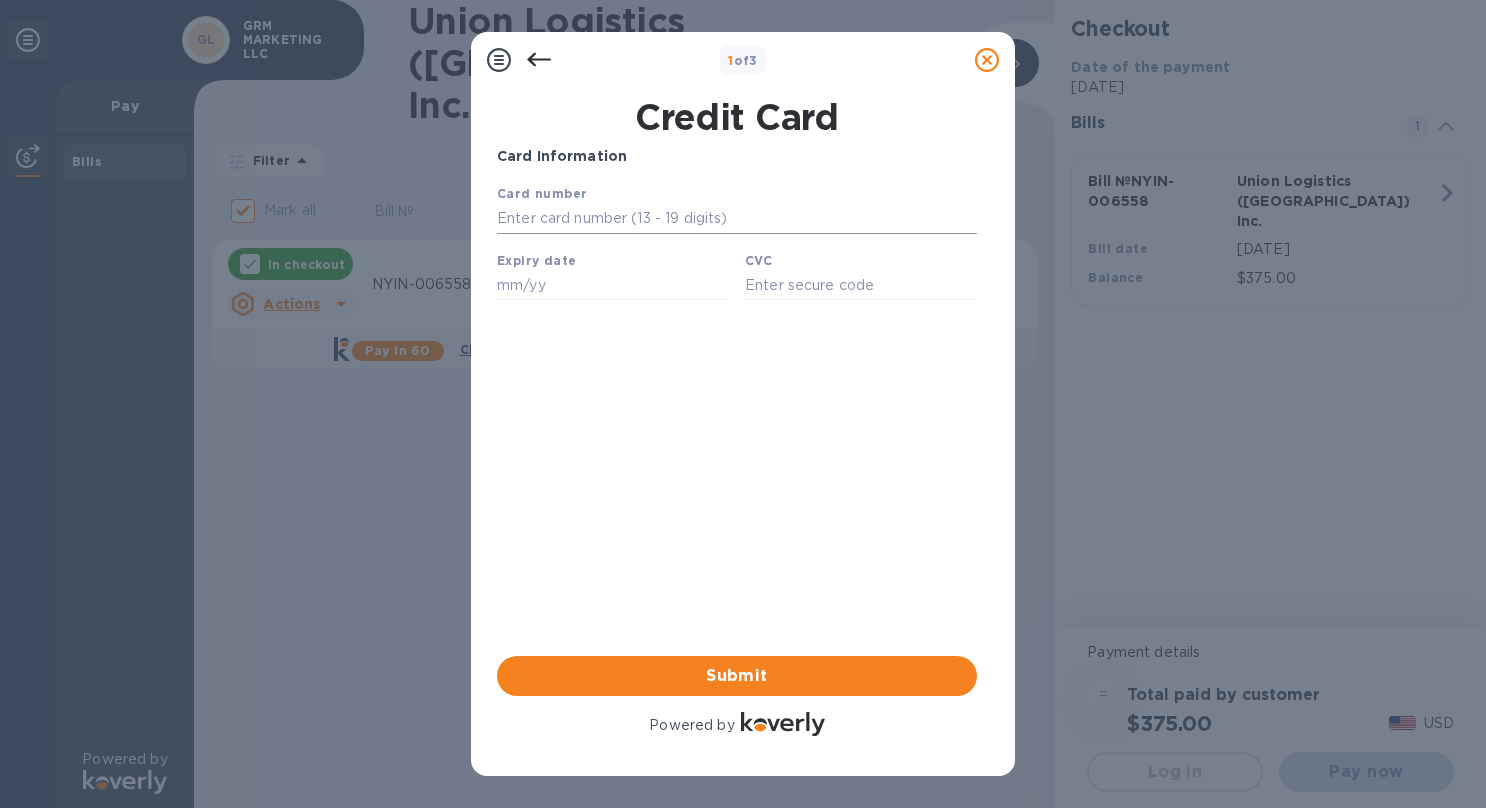 click at bounding box center [737, 219] 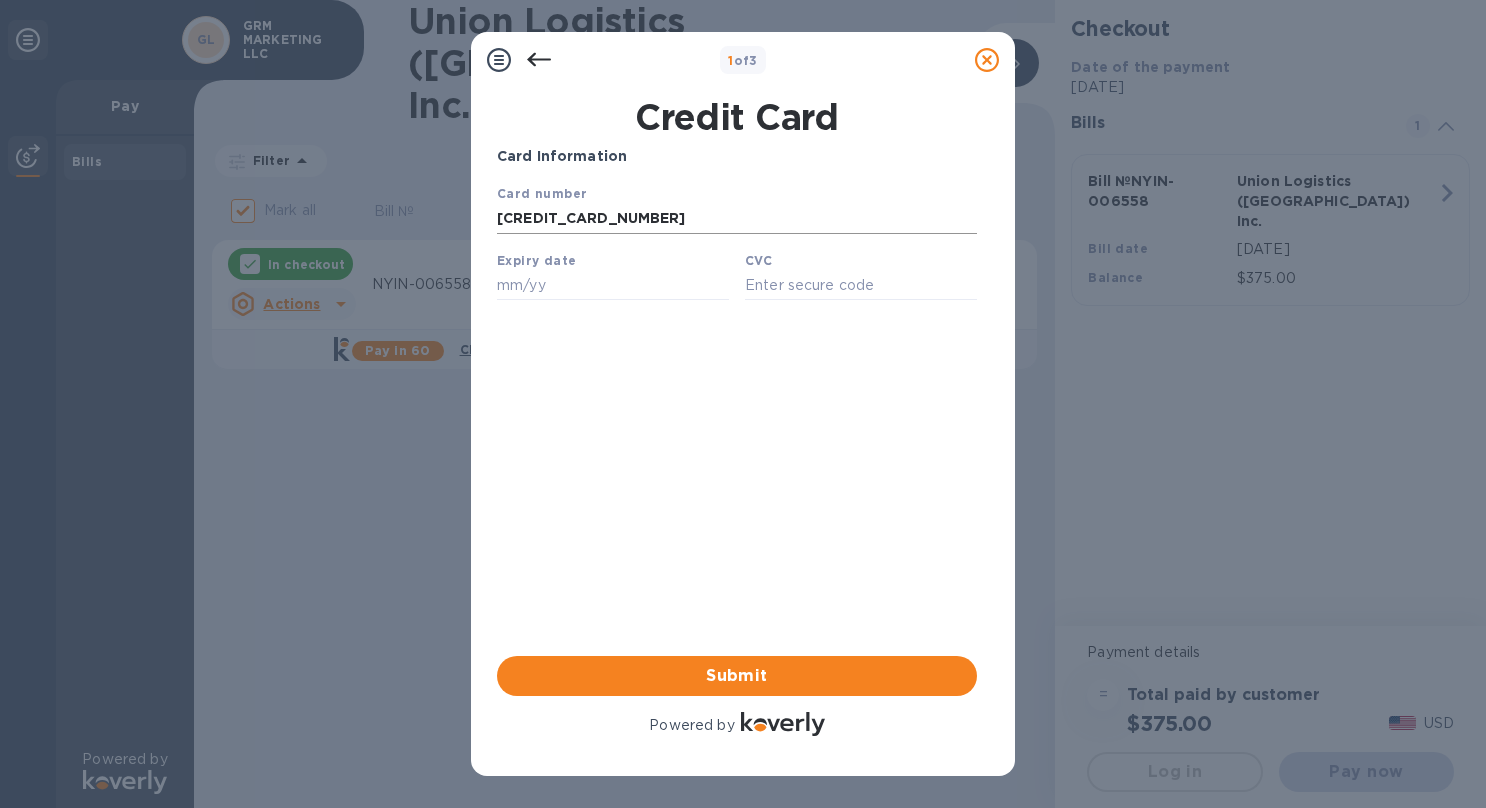 type on "11/29" 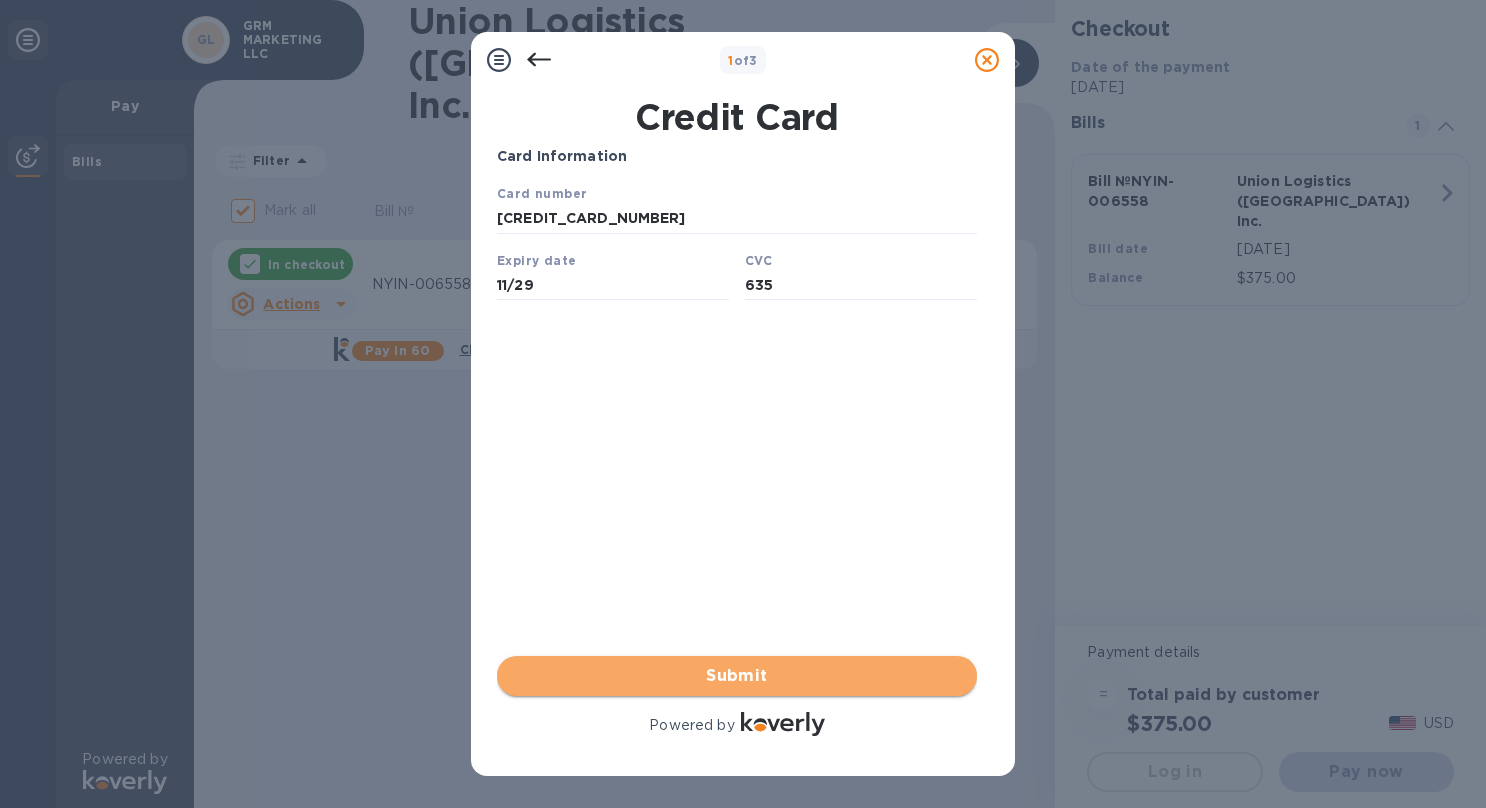click on "Submit" at bounding box center (737, 676) 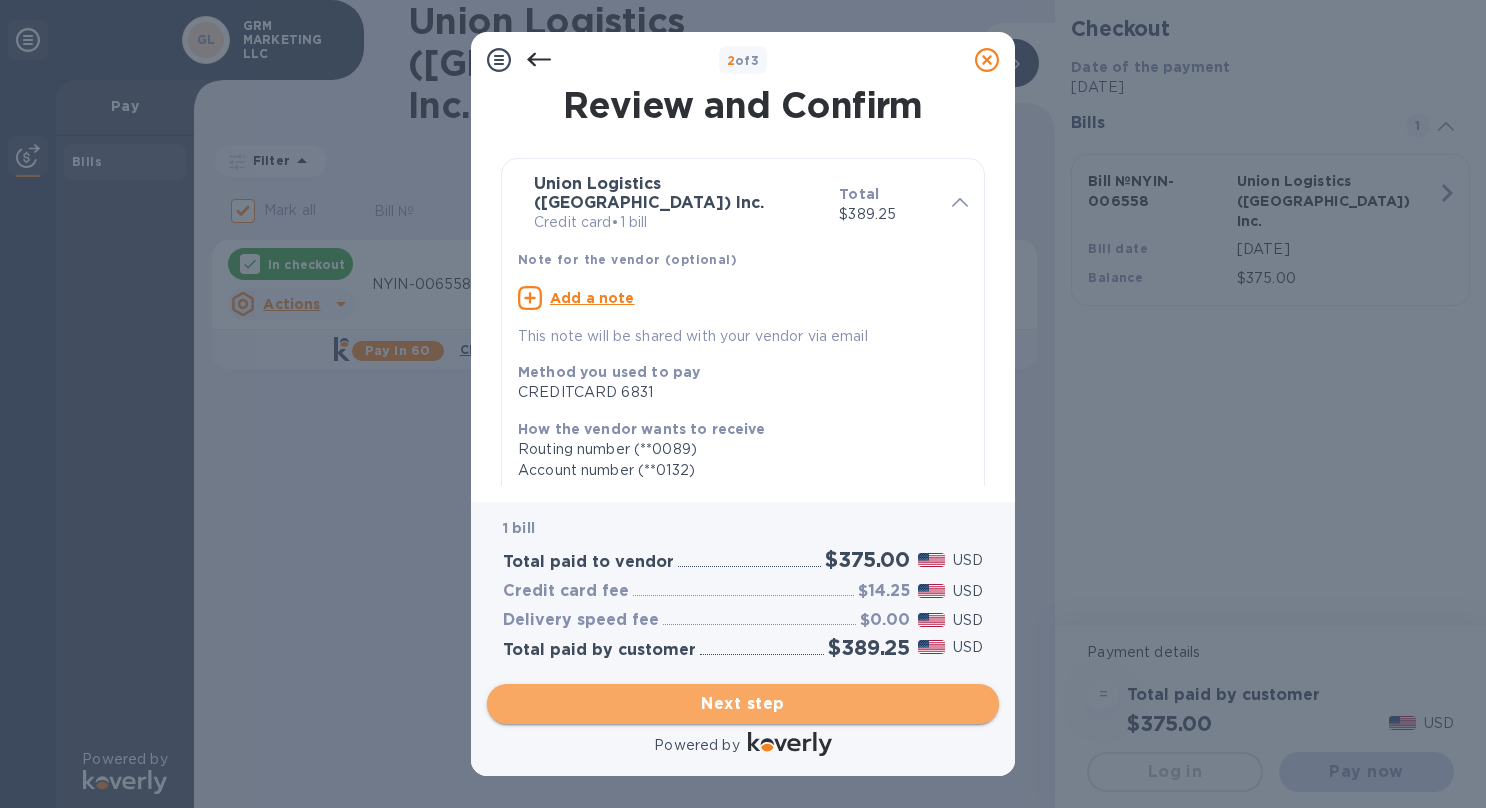 click on "Next step" at bounding box center [743, 704] 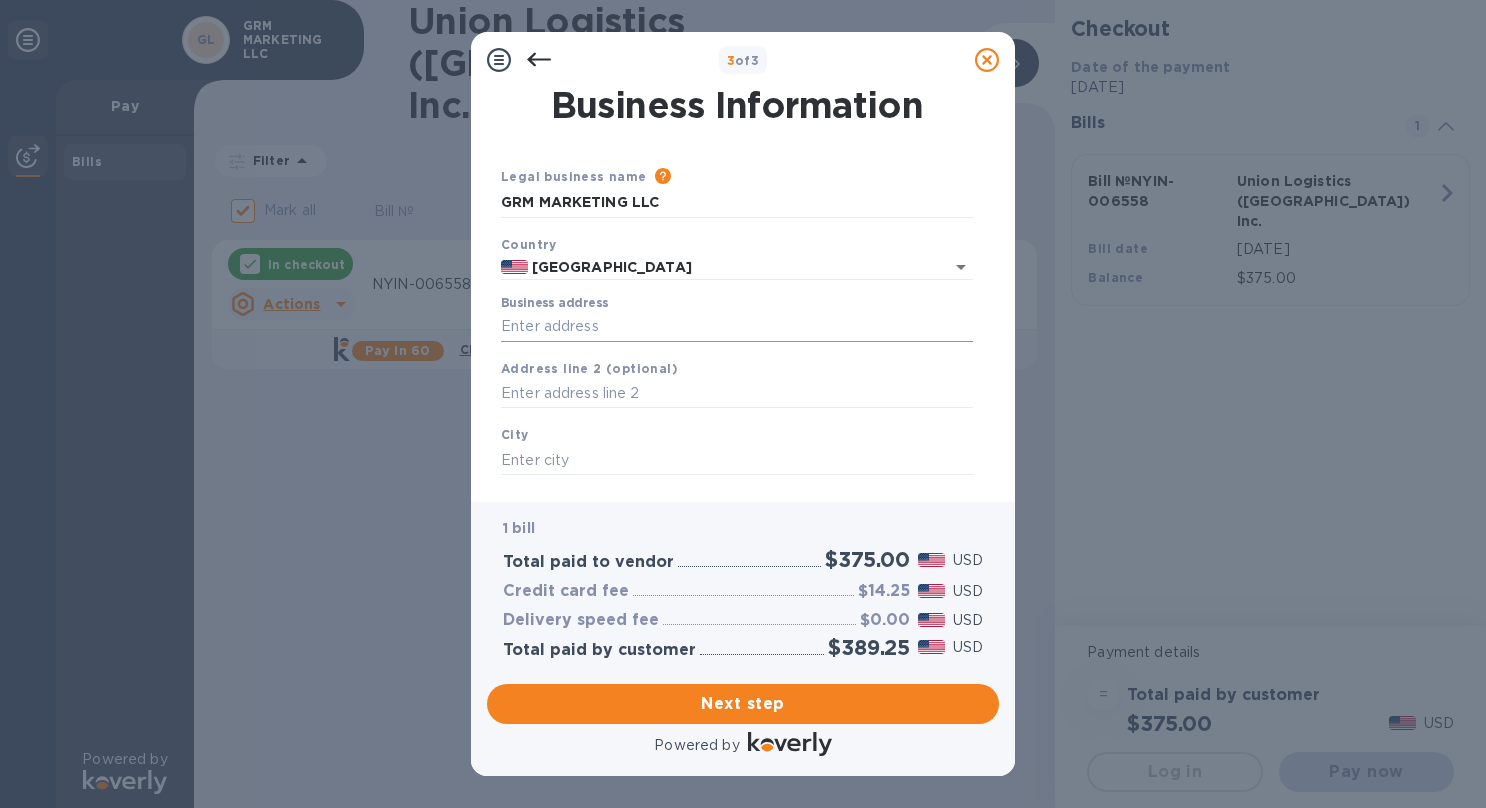 click on "Business address" at bounding box center (737, 327) 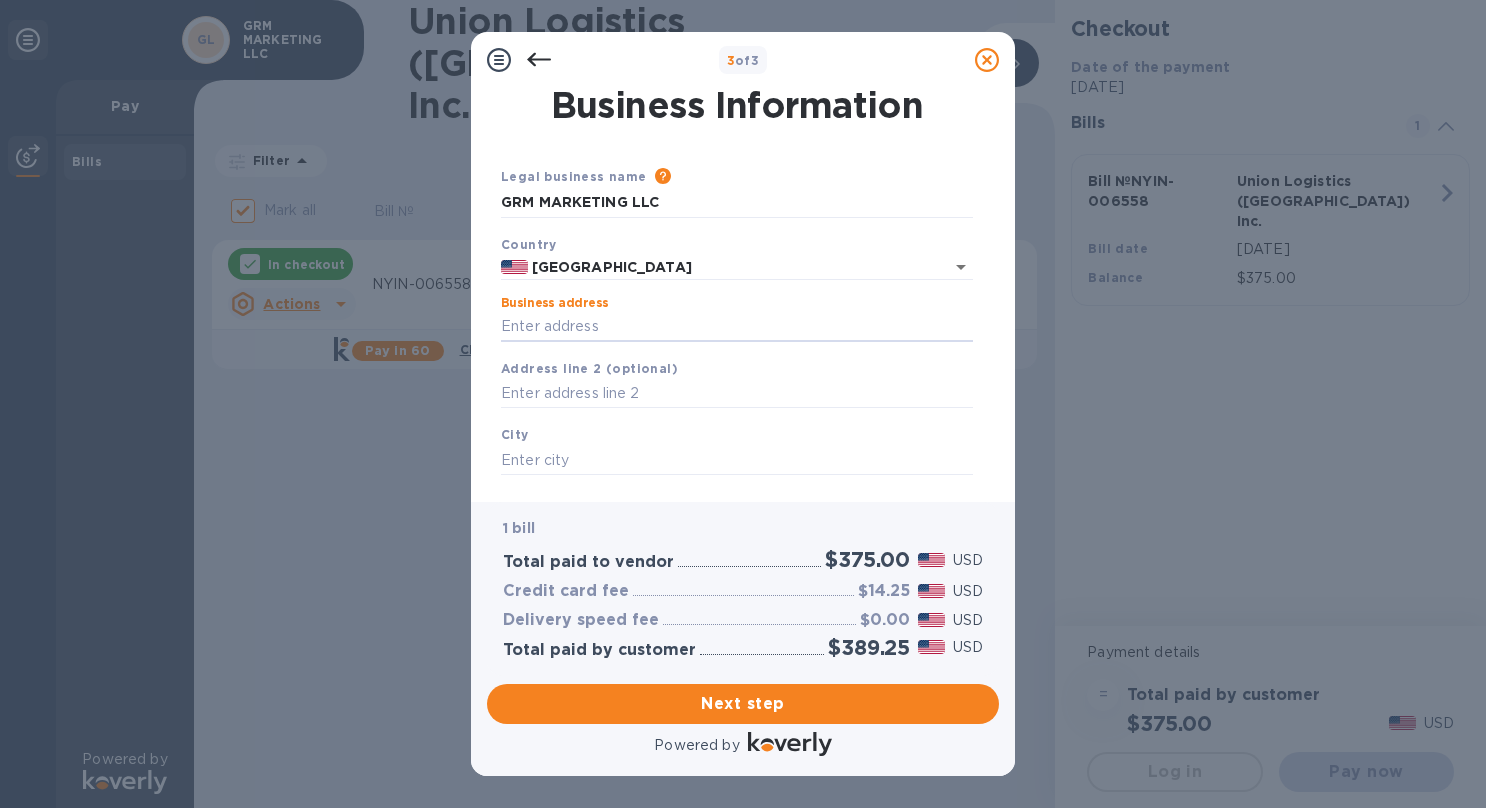 type on "[STREET_ADDRESS]" 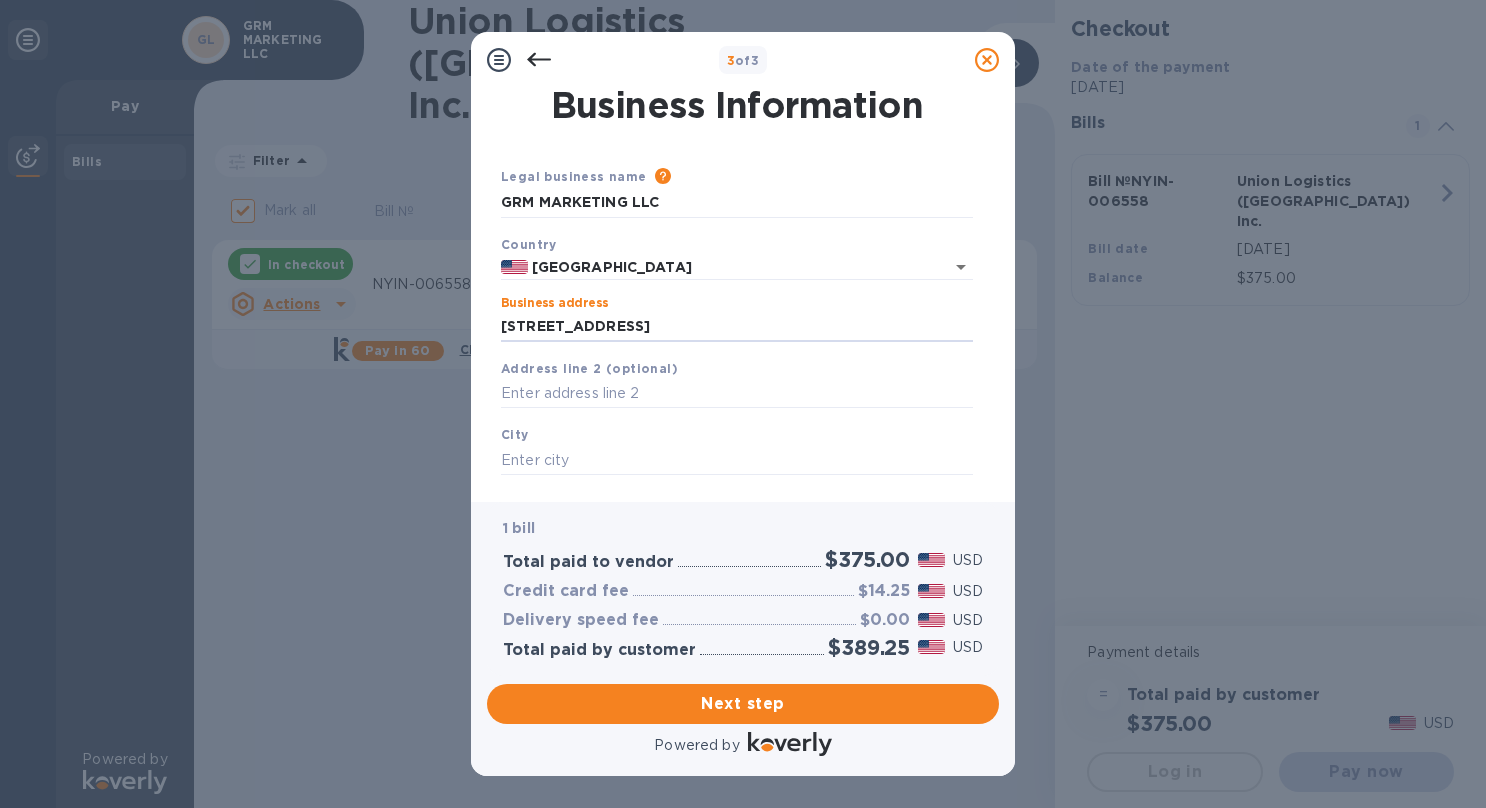 type on "[GEOGRAPHIC_DATA]" 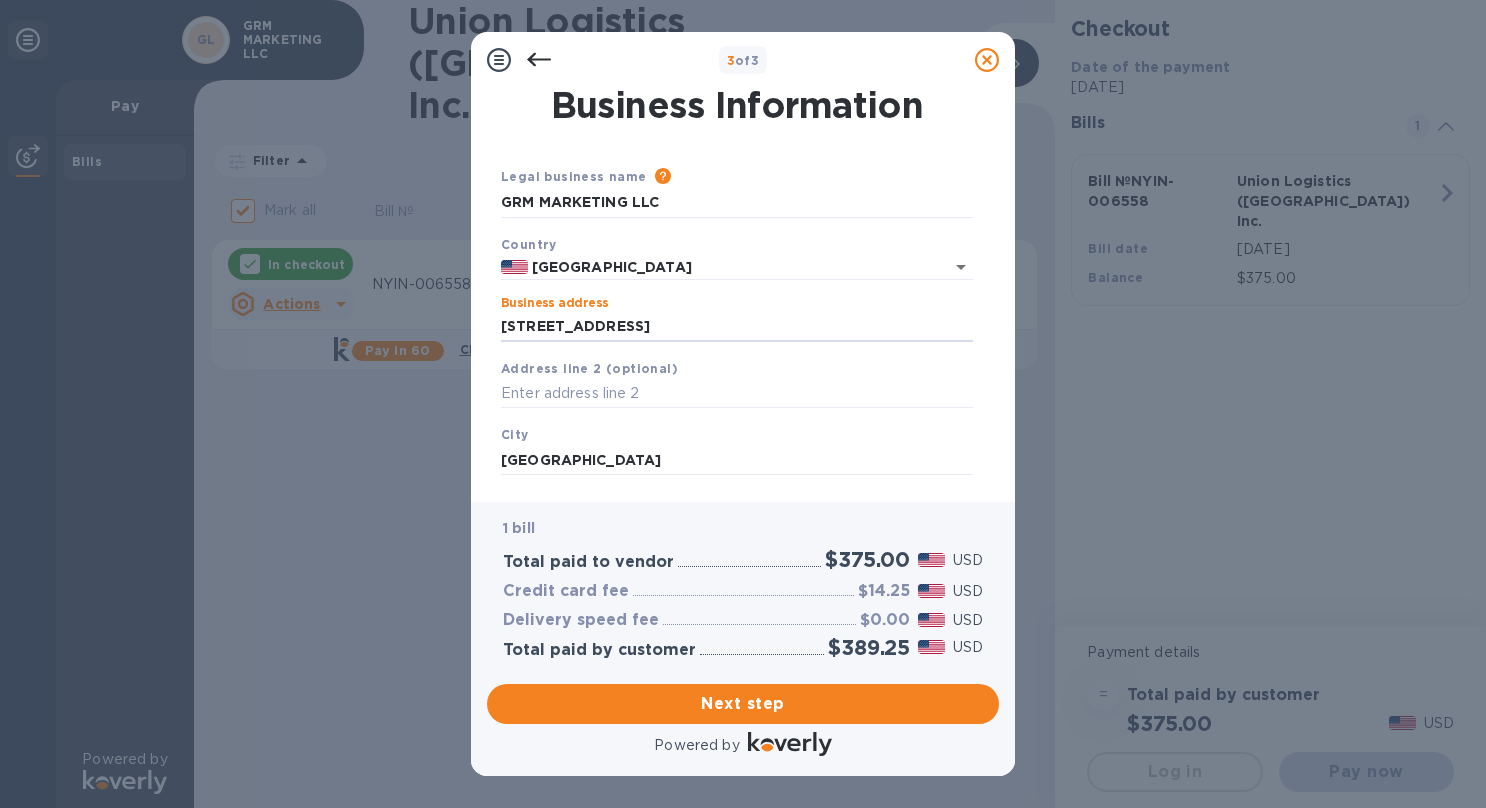 type on "FL" 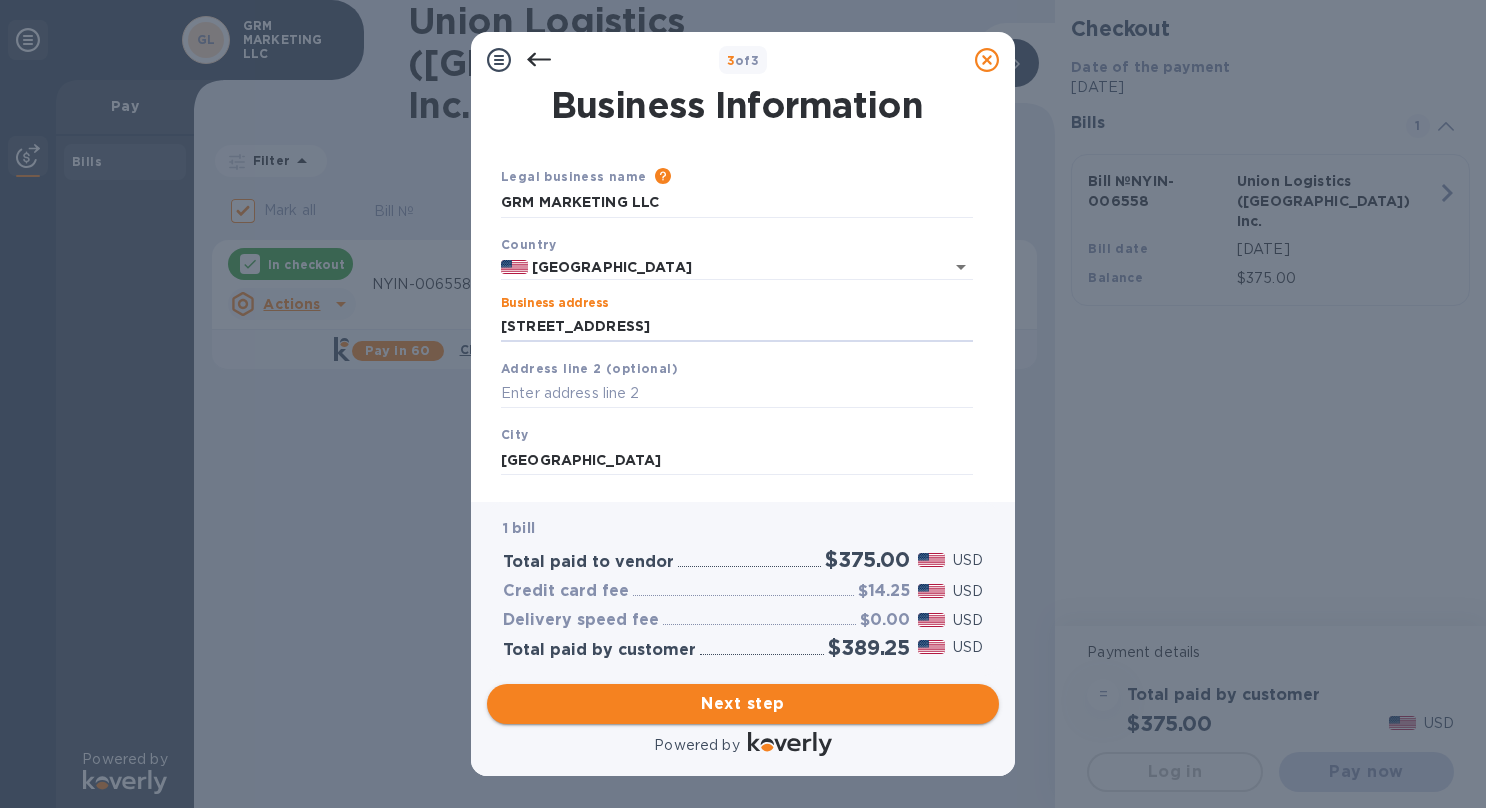 click on "Next step" at bounding box center (743, 704) 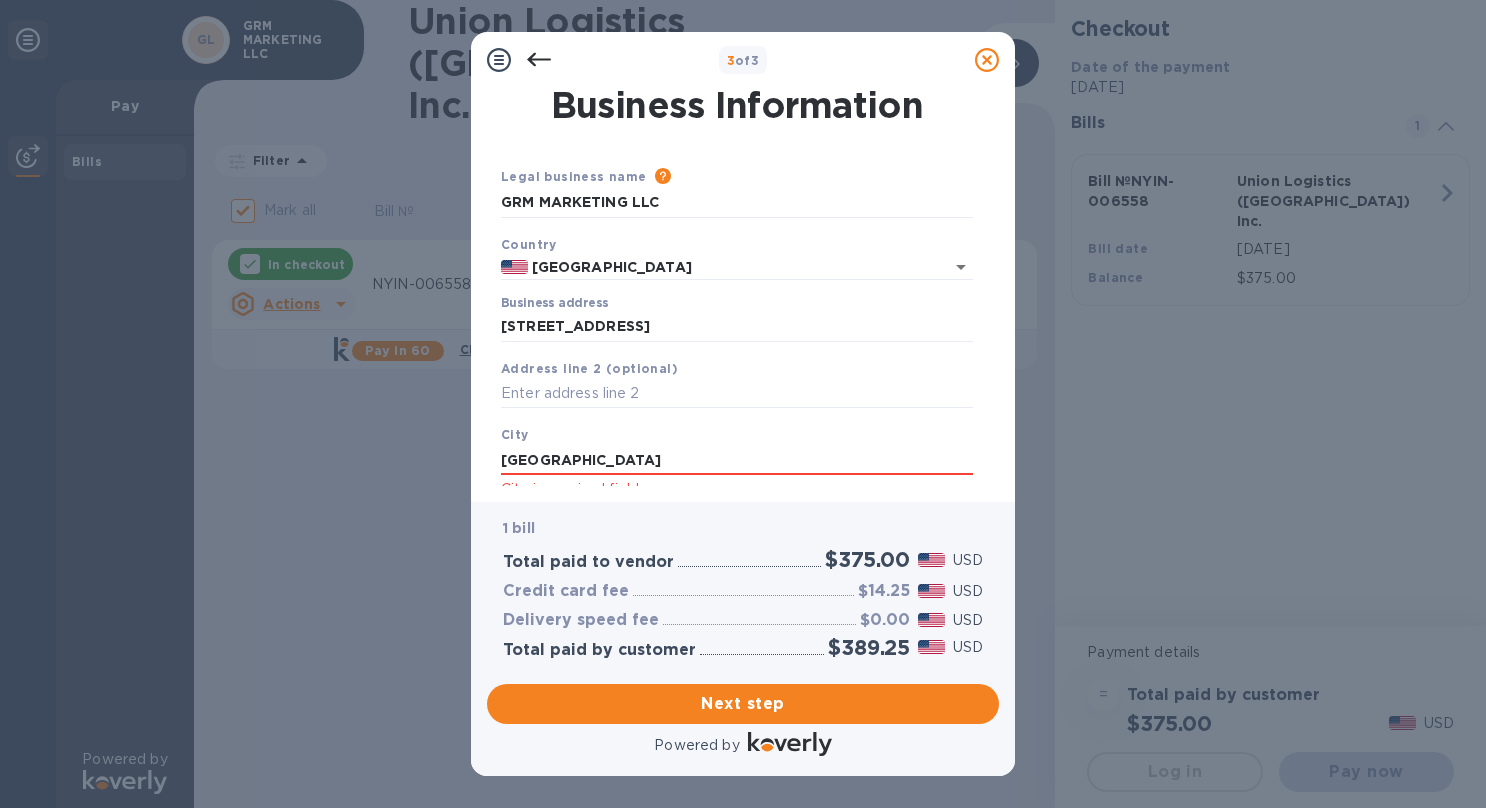 scroll, scrollTop: 197, scrollLeft: 0, axis: vertical 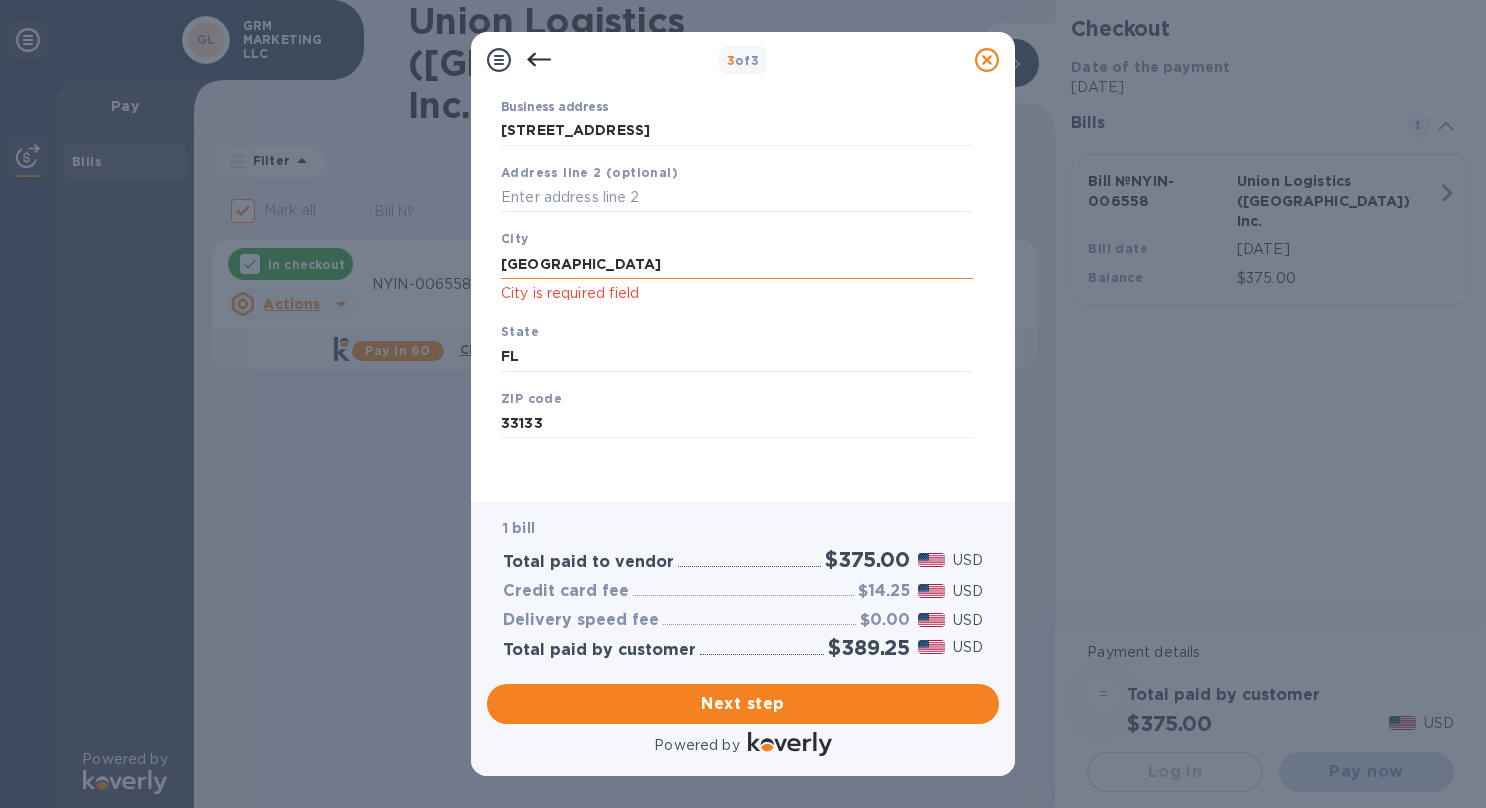 click on "[GEOGRAPHIC_DATA]" at bounding box center [737, 264] 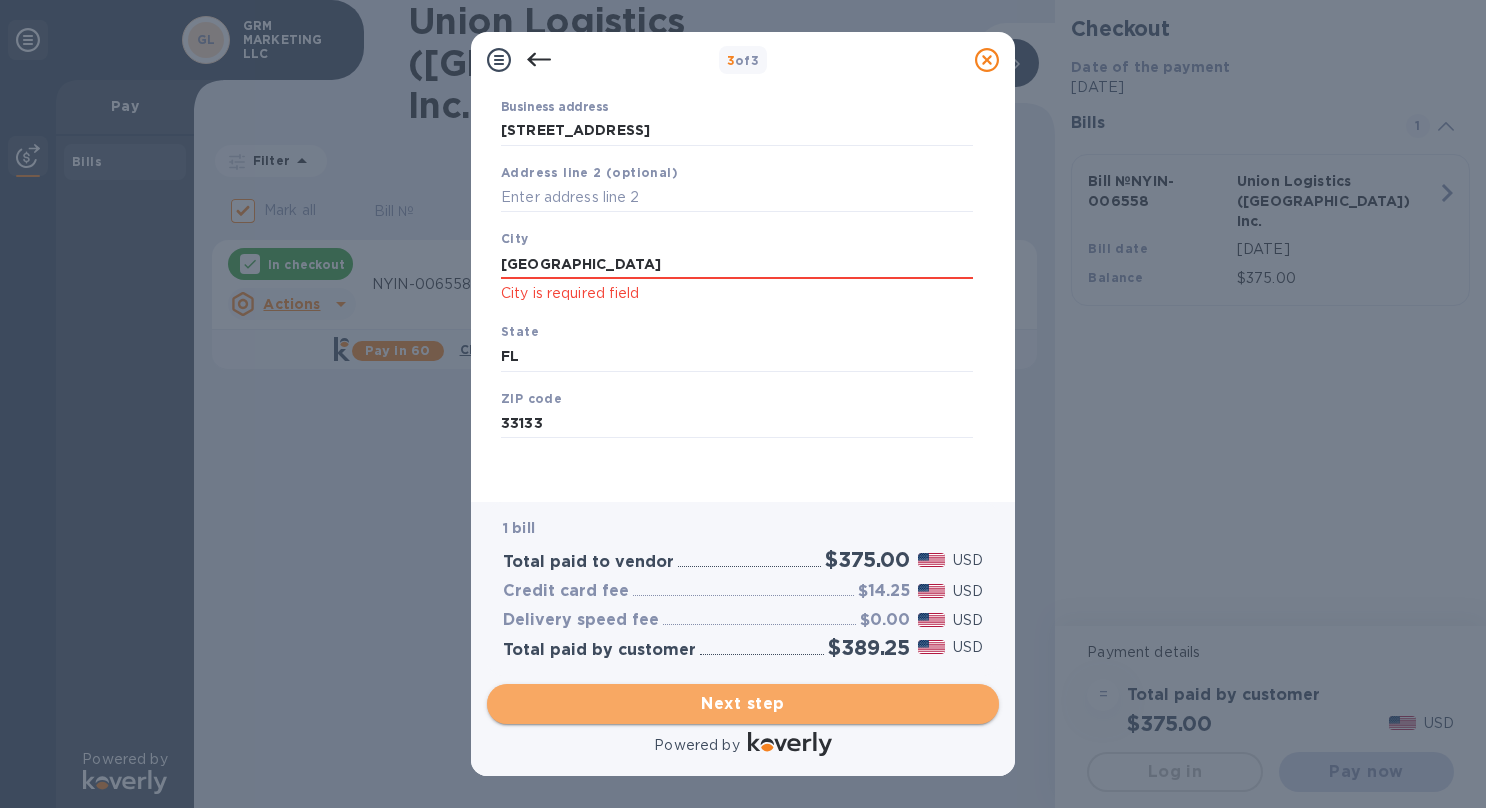 click on "Next step" at bounding box center [743, 704] 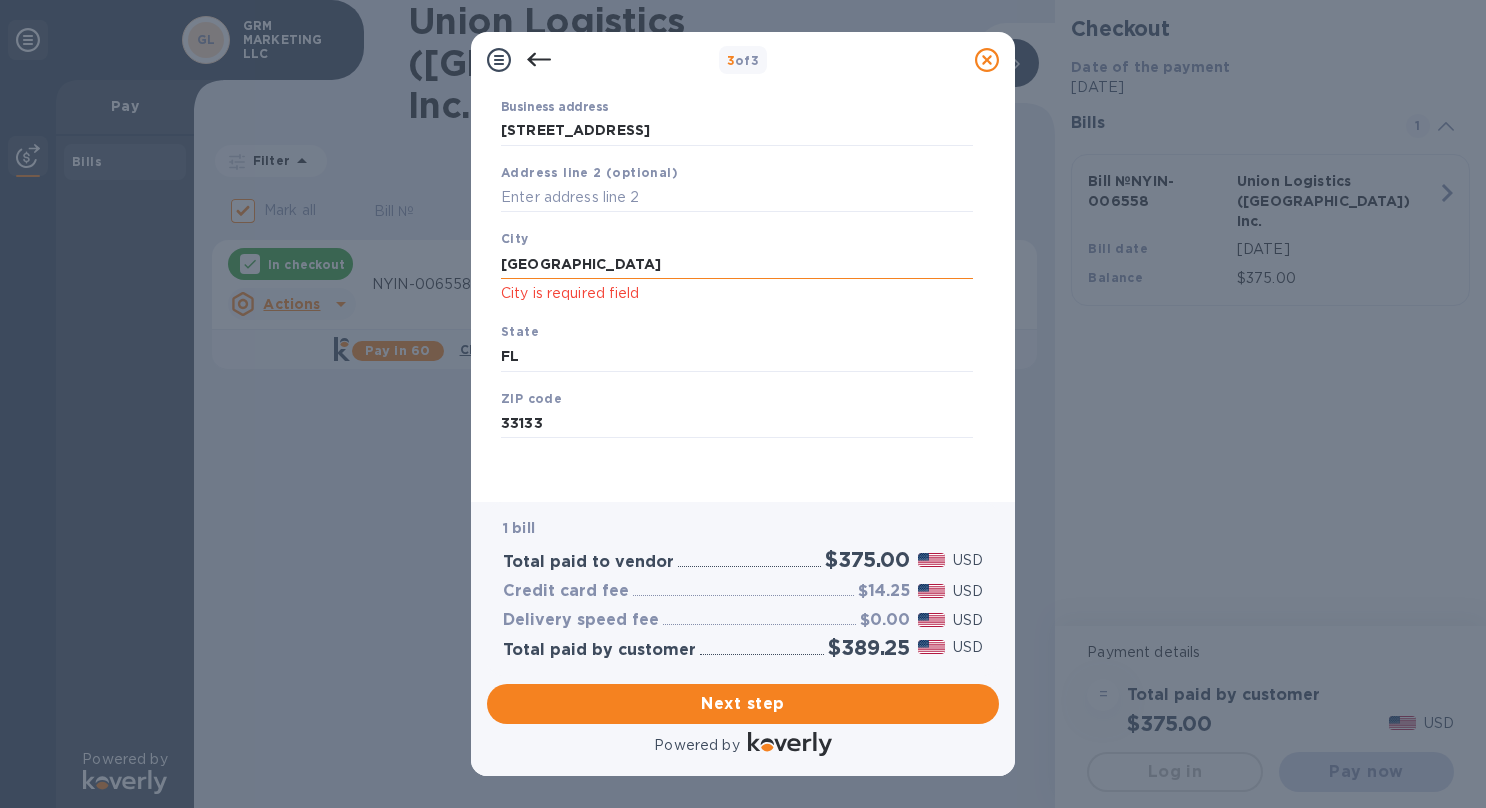 click on "[GEOGRAPHIC_DATA]" at bounding box center [737, 264] 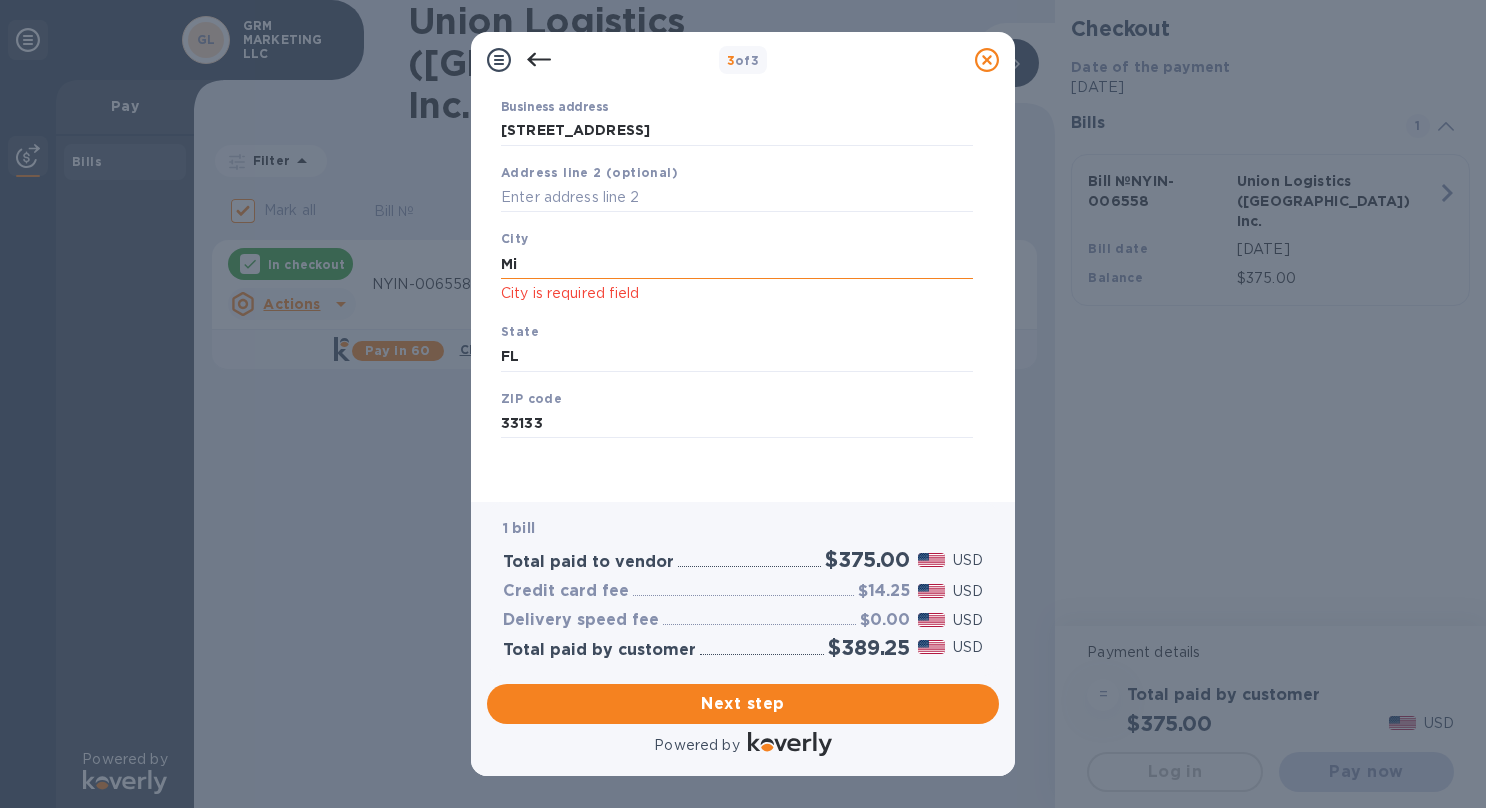 type on "M" 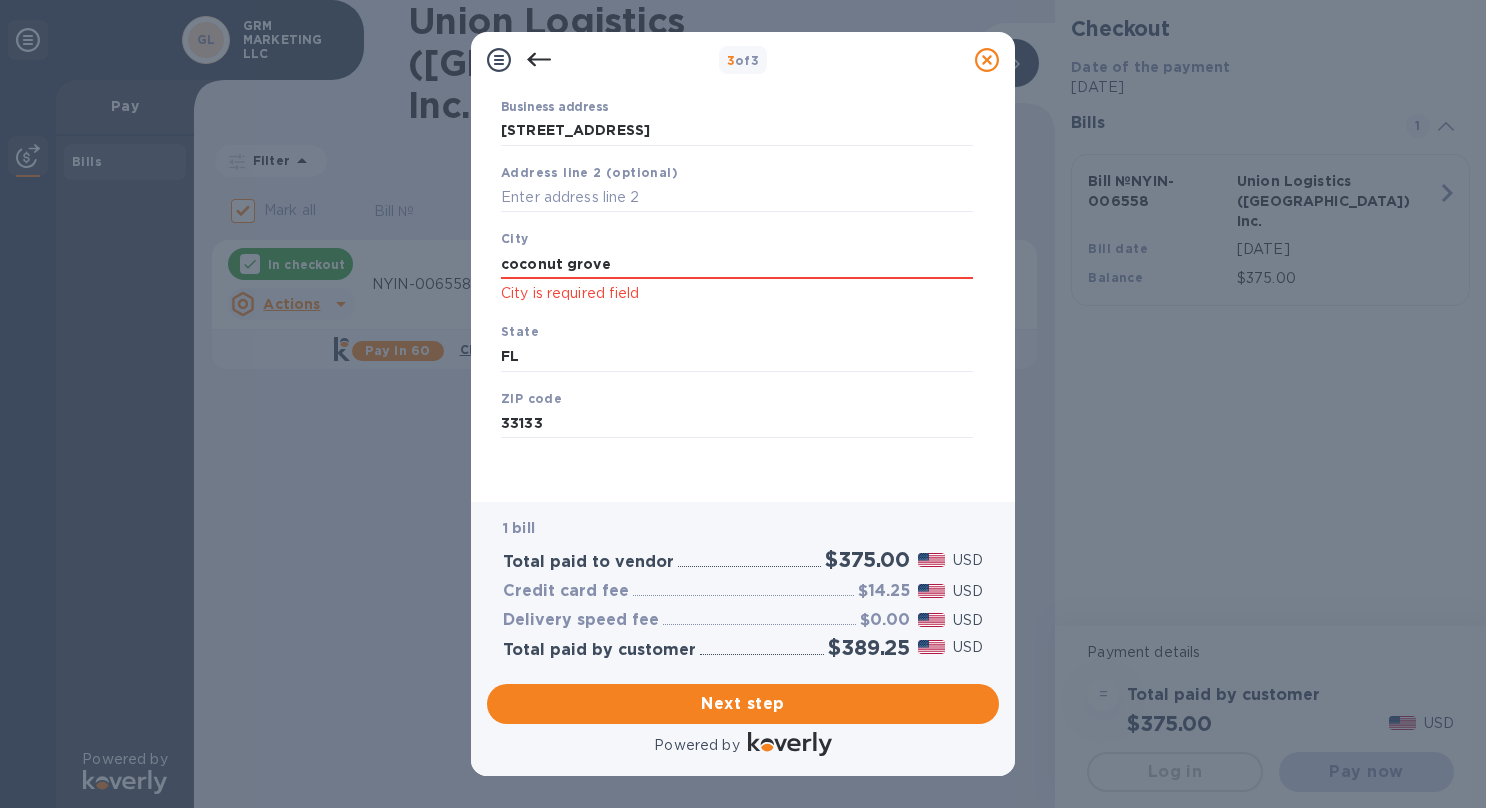 click on "State [US_STATE]" at bounding box center (737, 346) 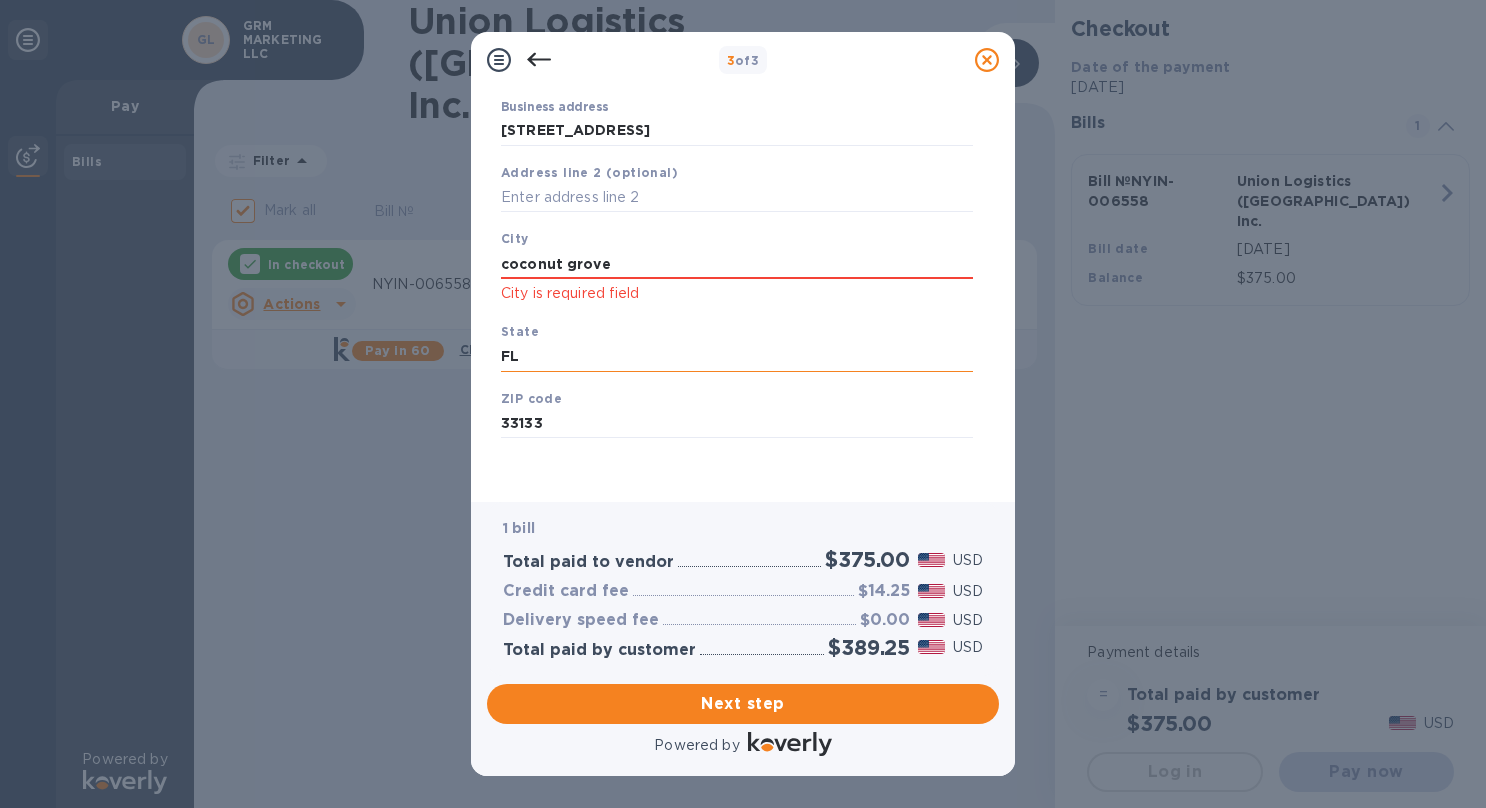 click on "FL" at bounding box center [737, 357] 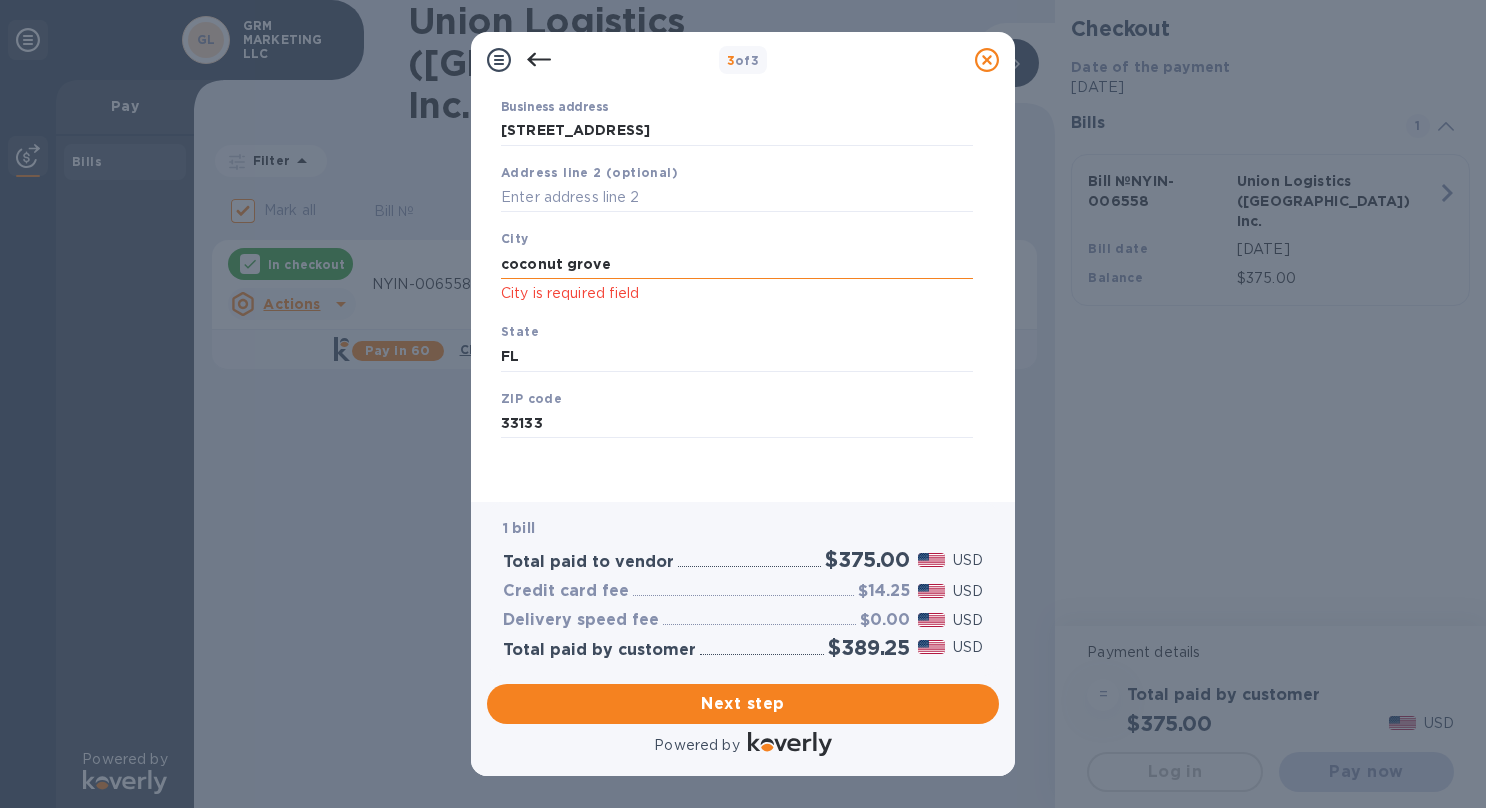 click on "coconut grove" at bounding box center (737, 264) 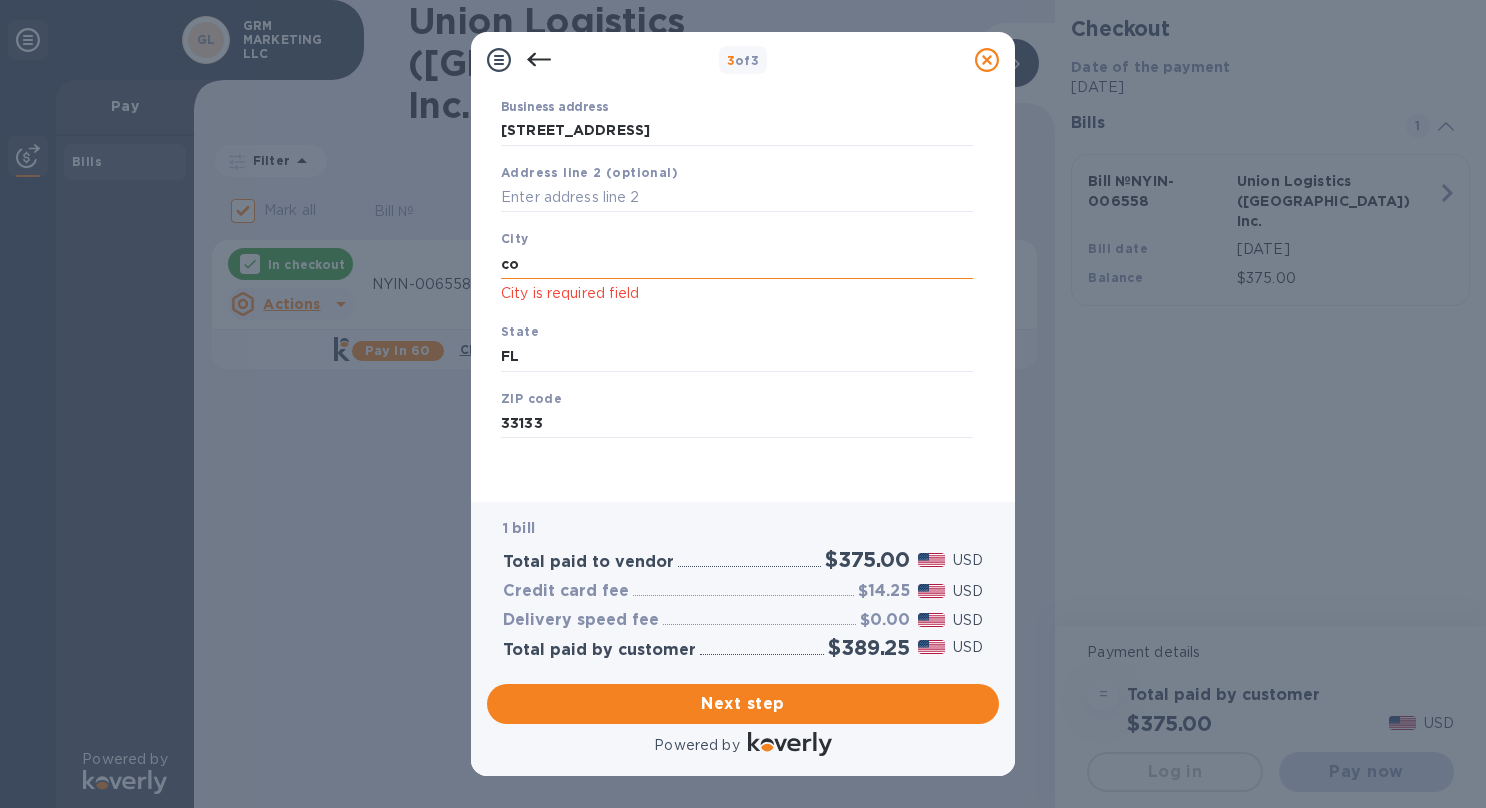 type on "c" 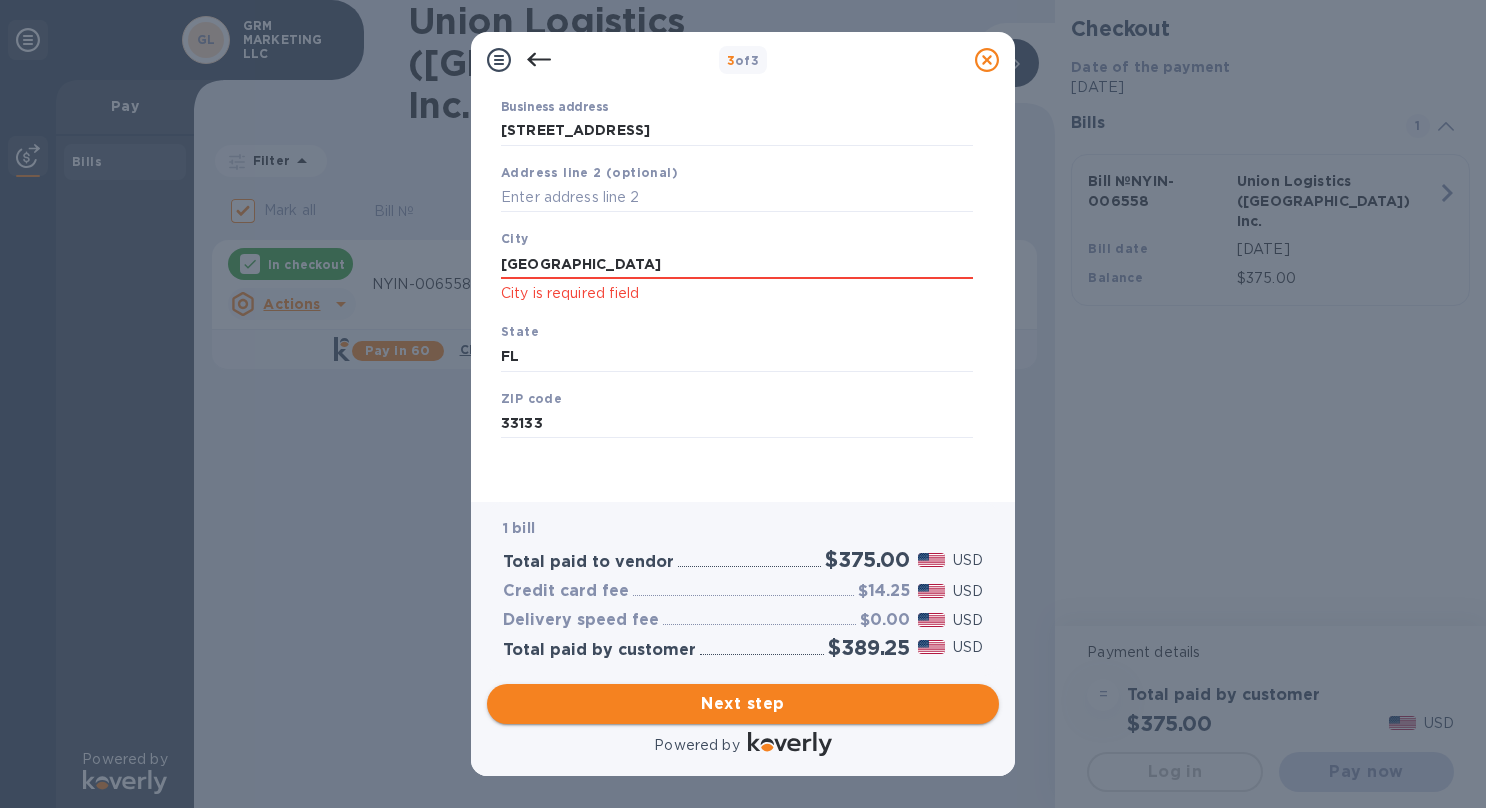 type on "[GEOGRAPHIC_DATA]" 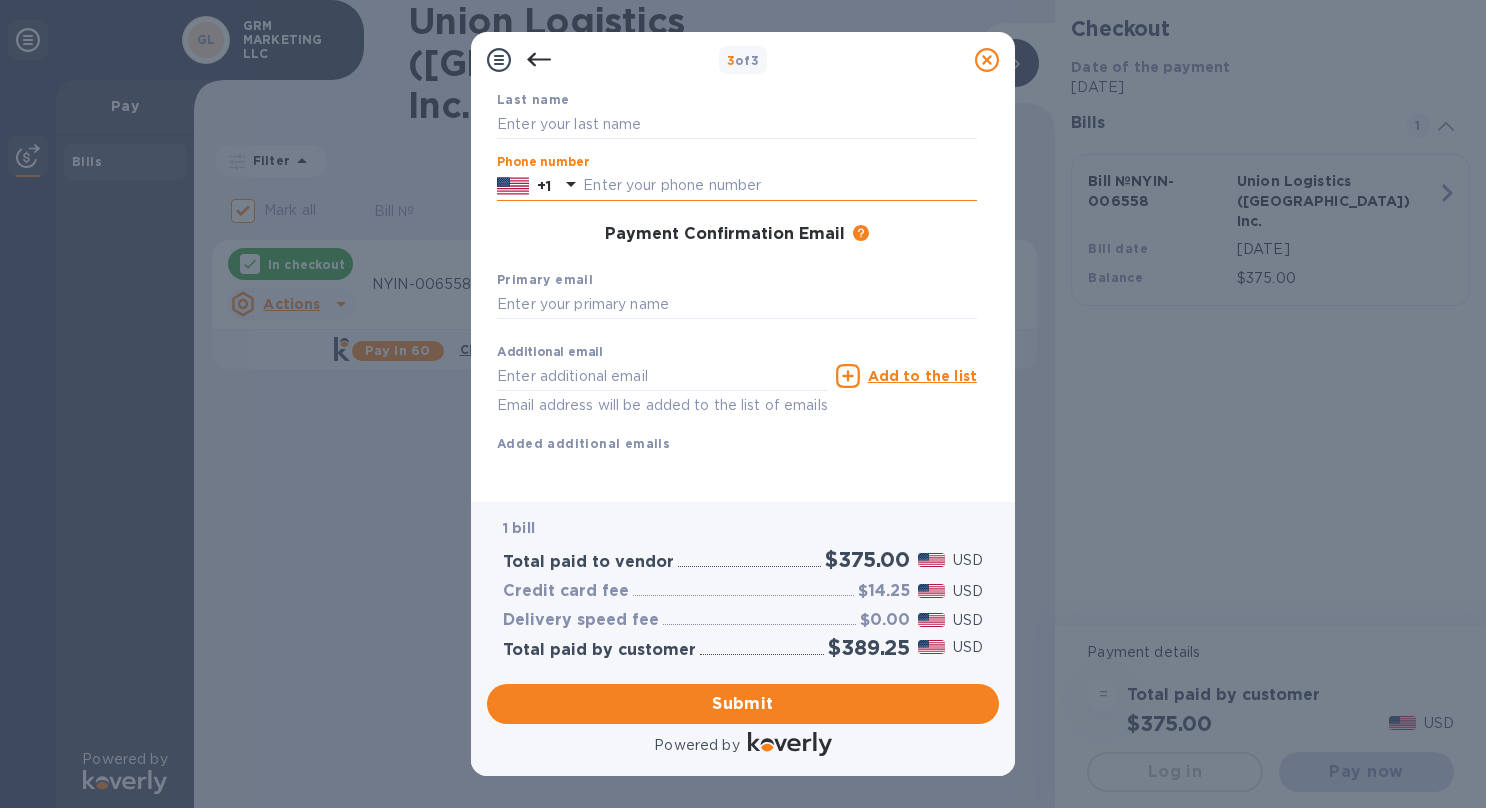 click at bounding box center (780, 186) 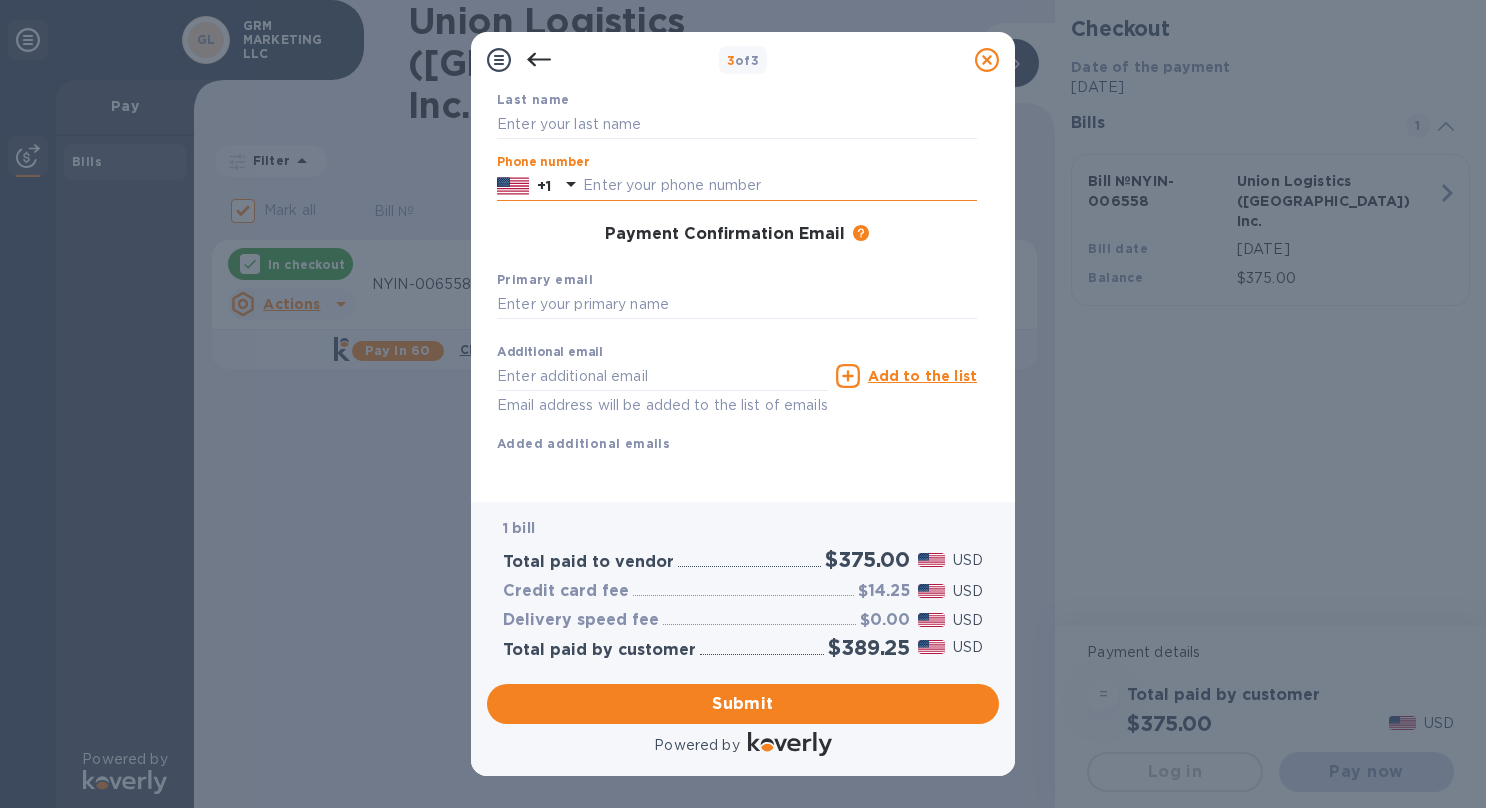 type on "3106004845" 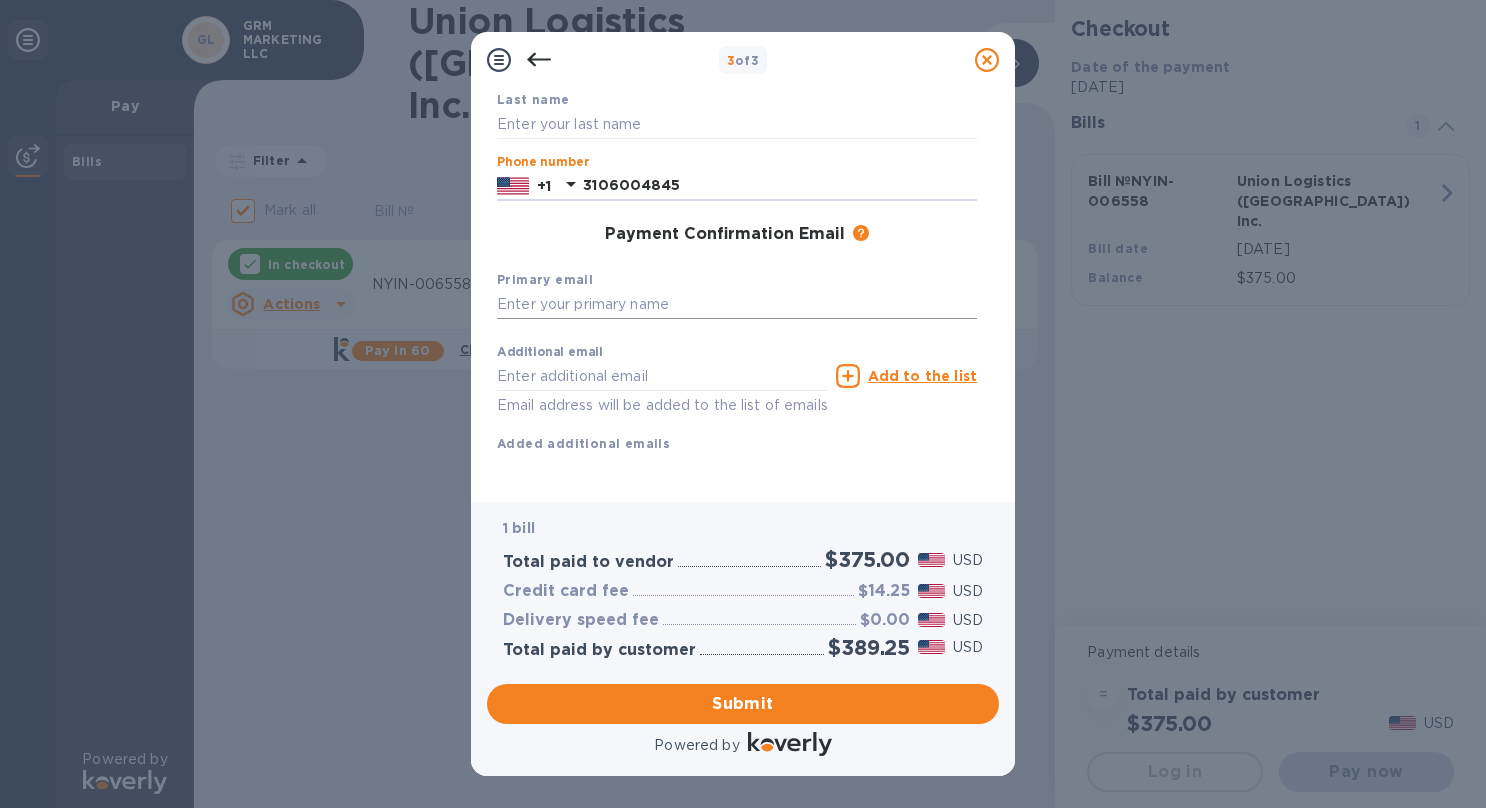 click at bounding box center [737, 305] 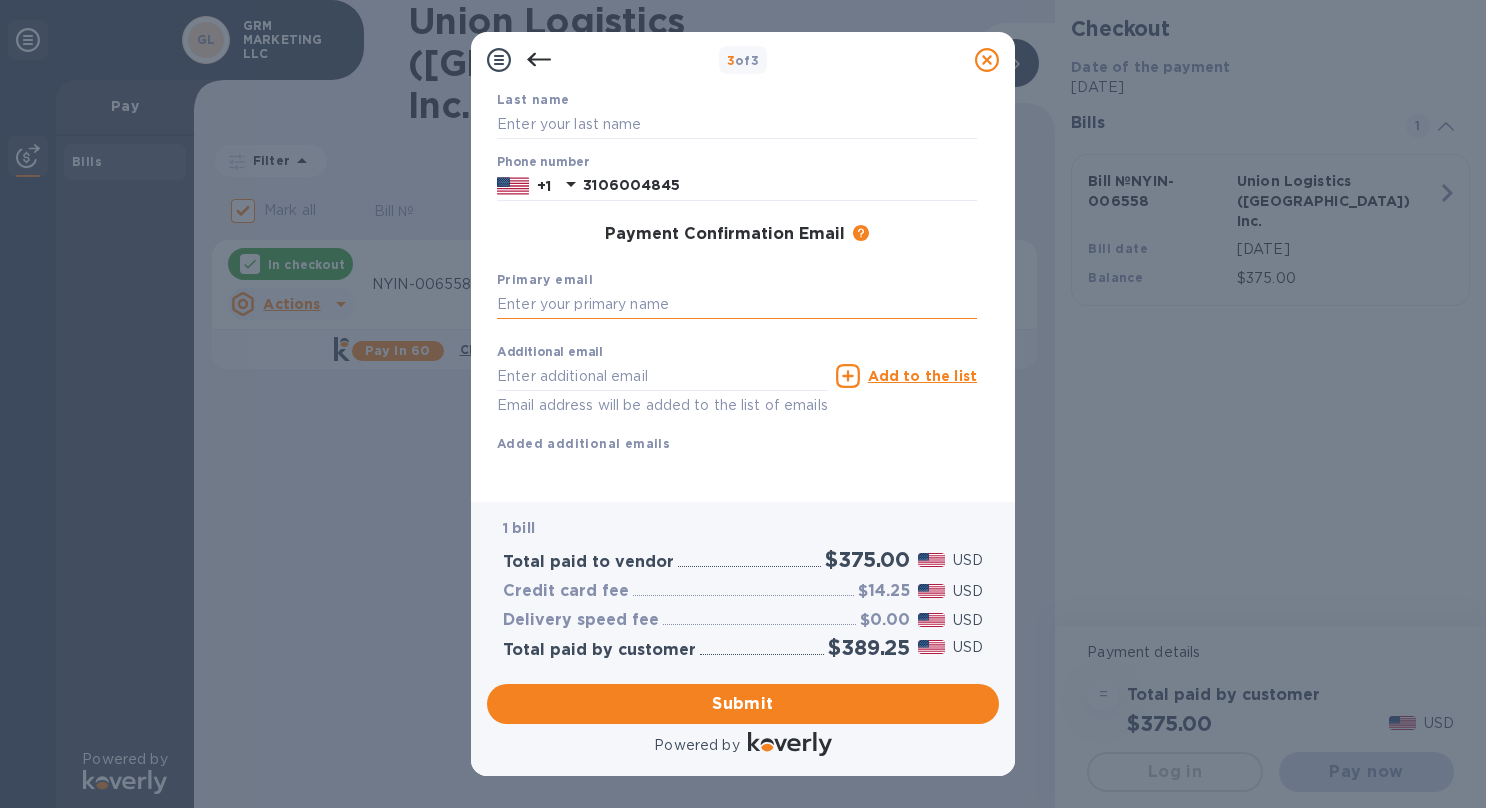 type on "[PERSON_NAME][EMAIL_ADDRESS][DOMAIN_NAME]" 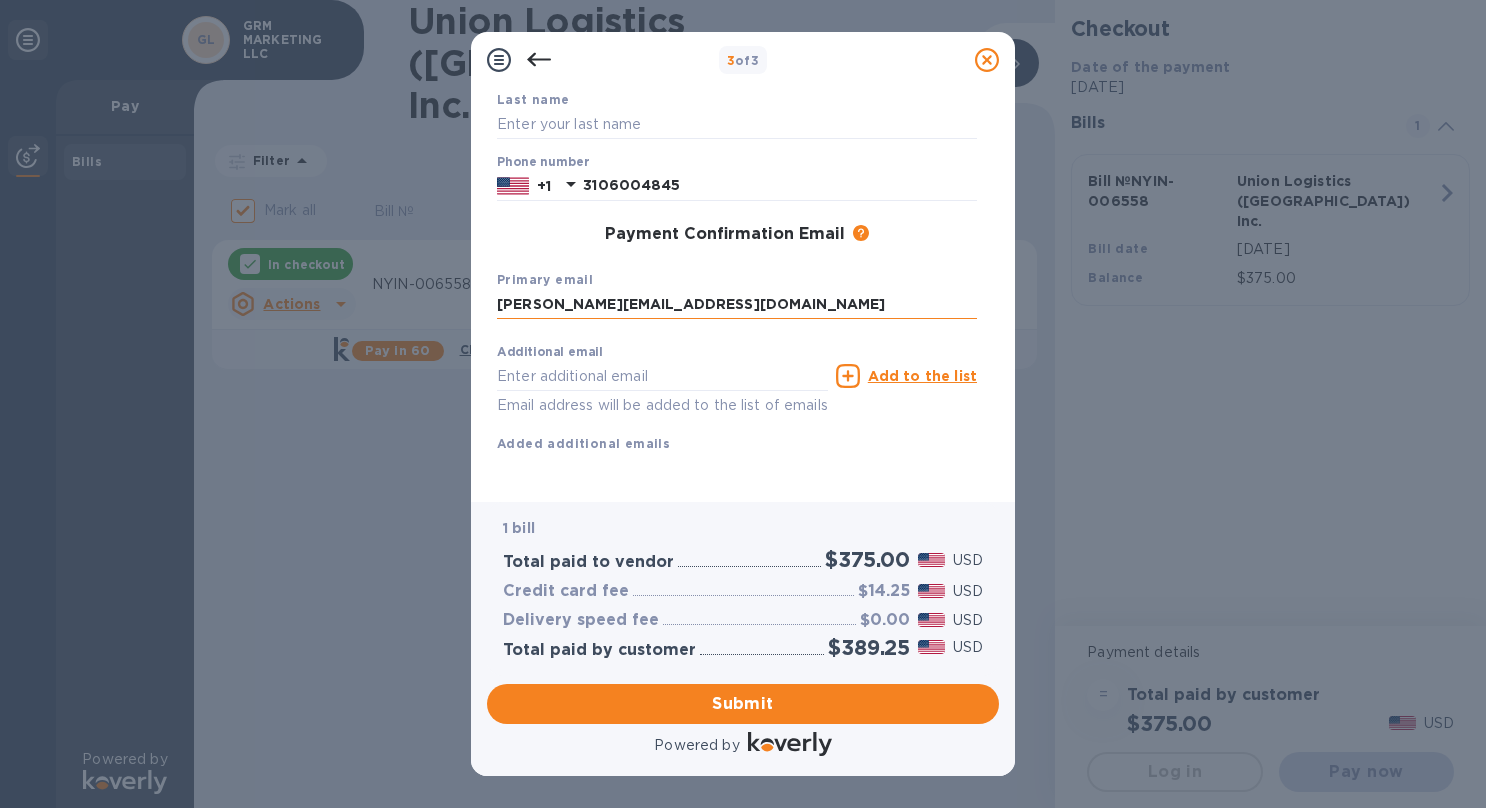 type on "[PERSON_NAME]" 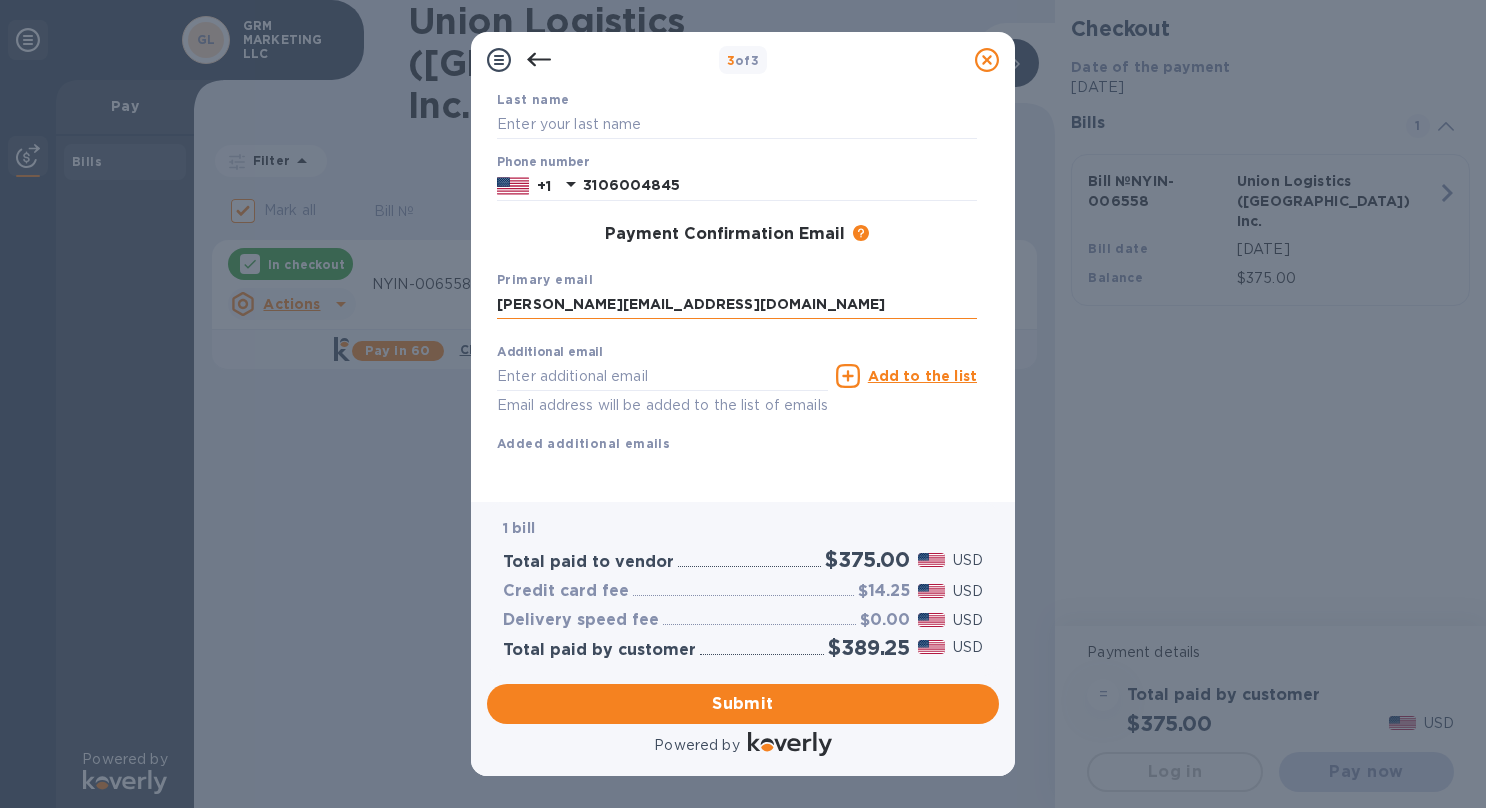 type on "[PERSON_NAME]" 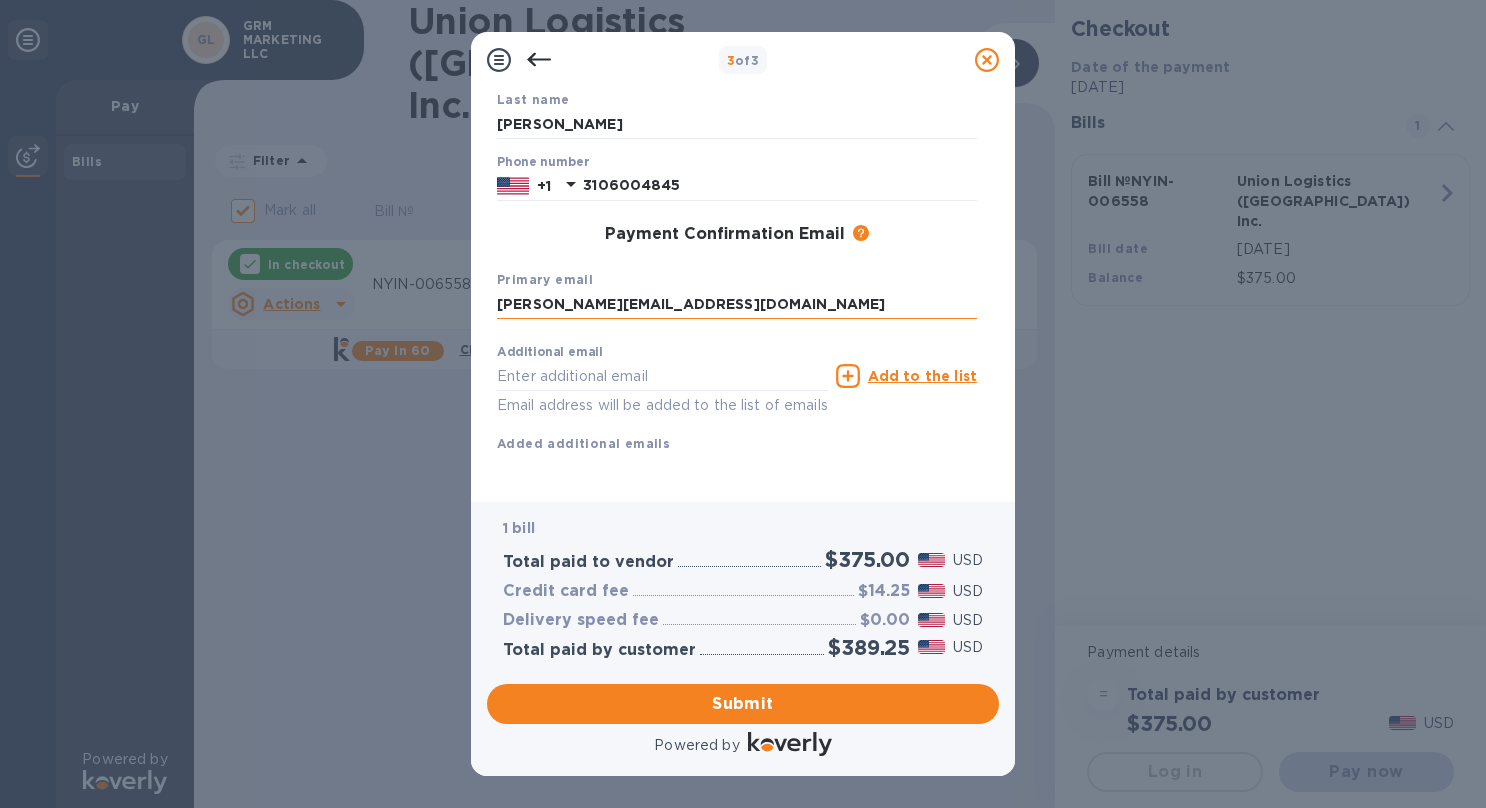 type on "[PERSON_NAME][EMAIL_ADDRESS][DOMAIN_NAME]" 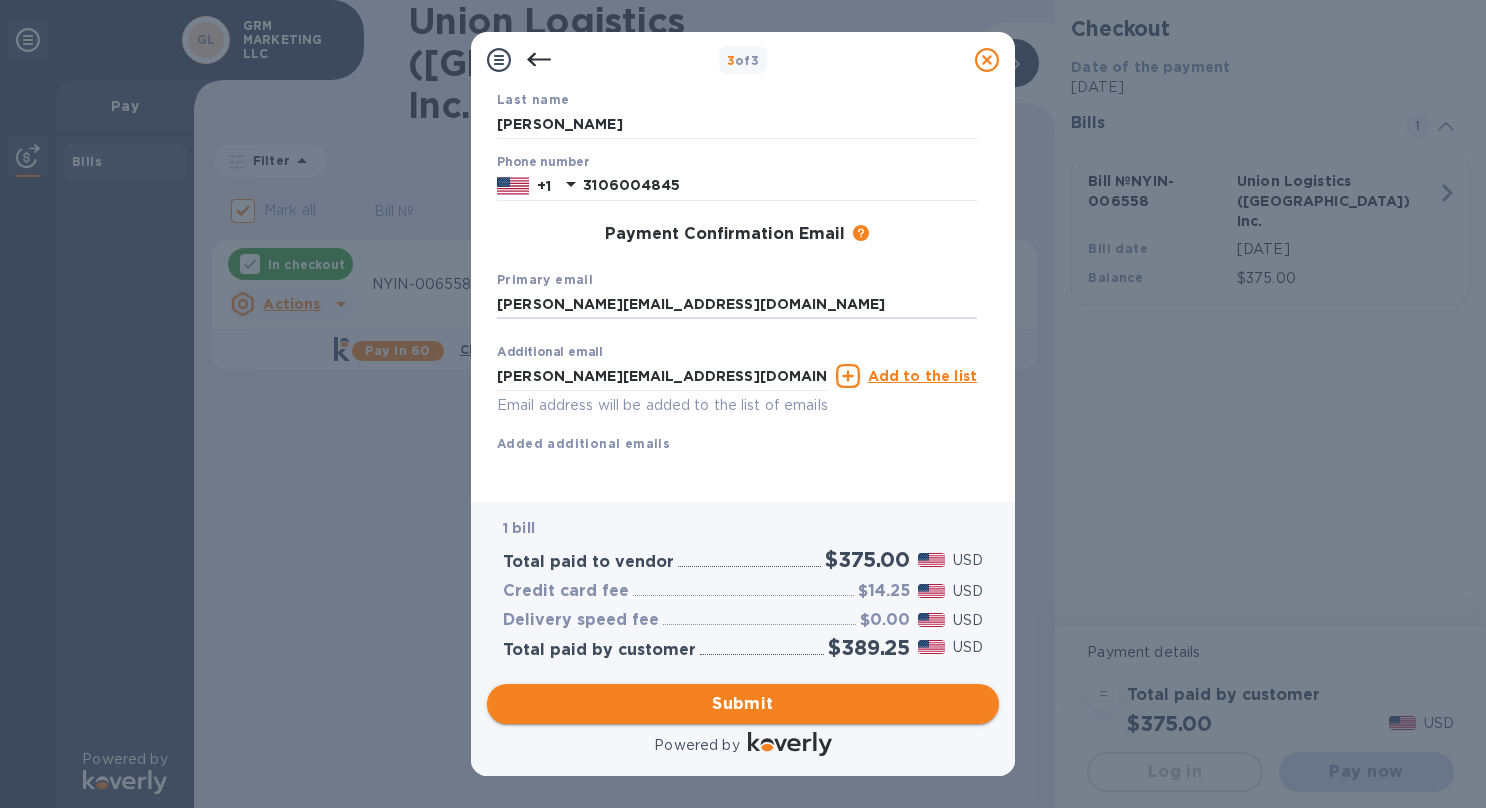 click on "Submit" at bounding box center [743, 704] 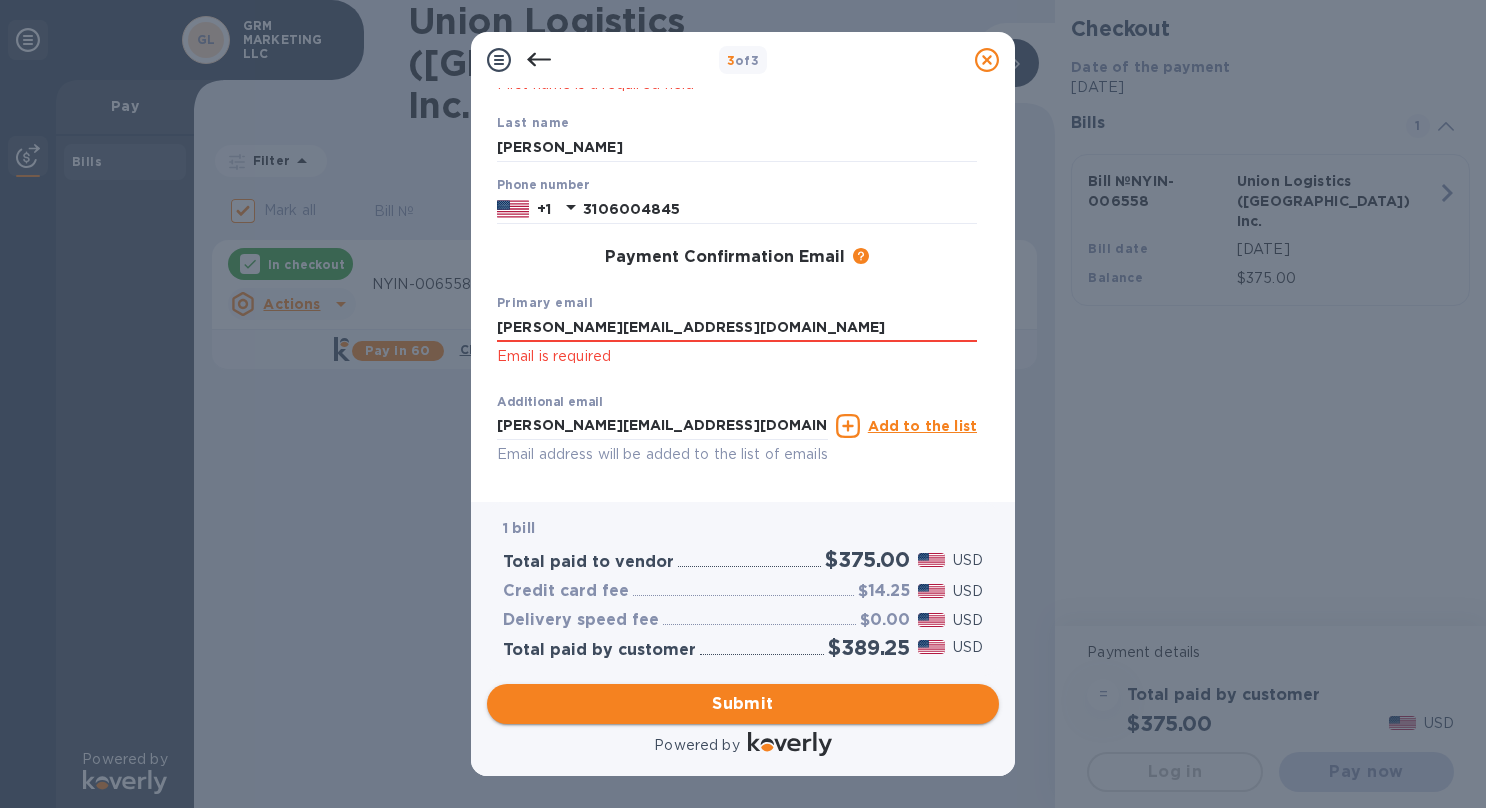 scroll, scrollTop: 224, scrollLeft: 0, axis: vertical 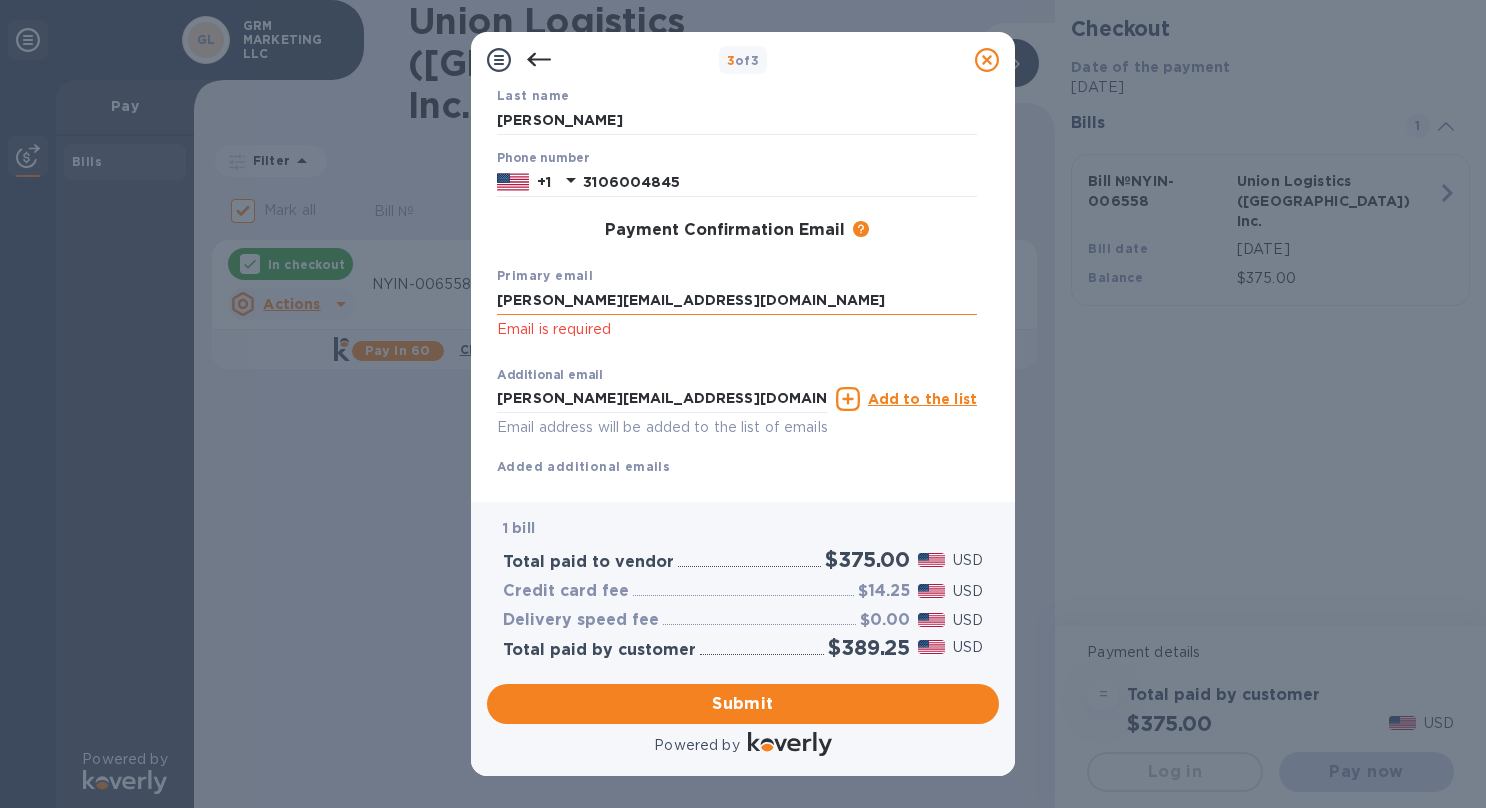 click on "[PERSON_NAME][EMAIL_ADDRESS][DOMAIN_NAME]" at bounding box center [737, 301] 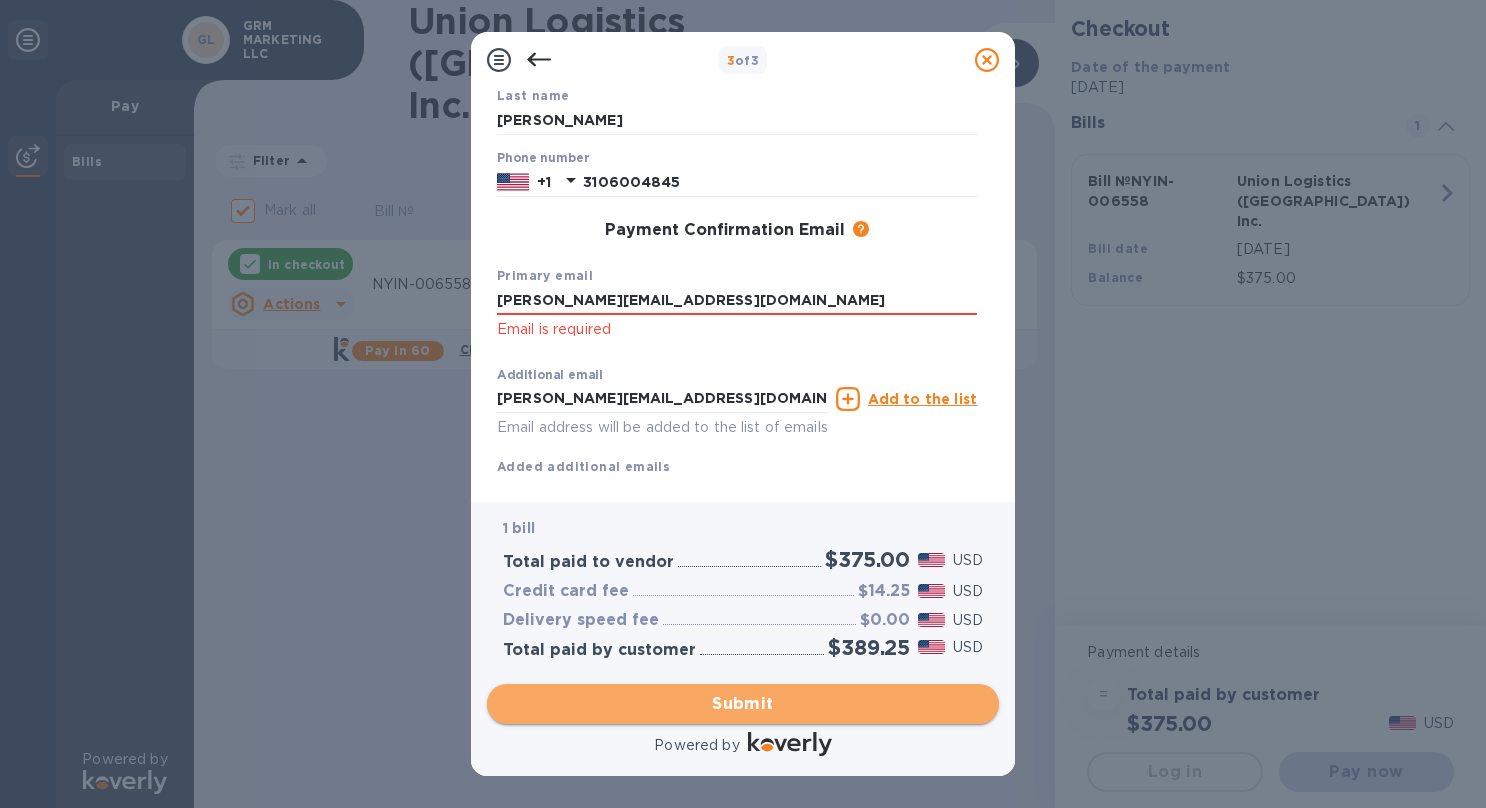 click on "Submit" at bounding box center [743, 704] 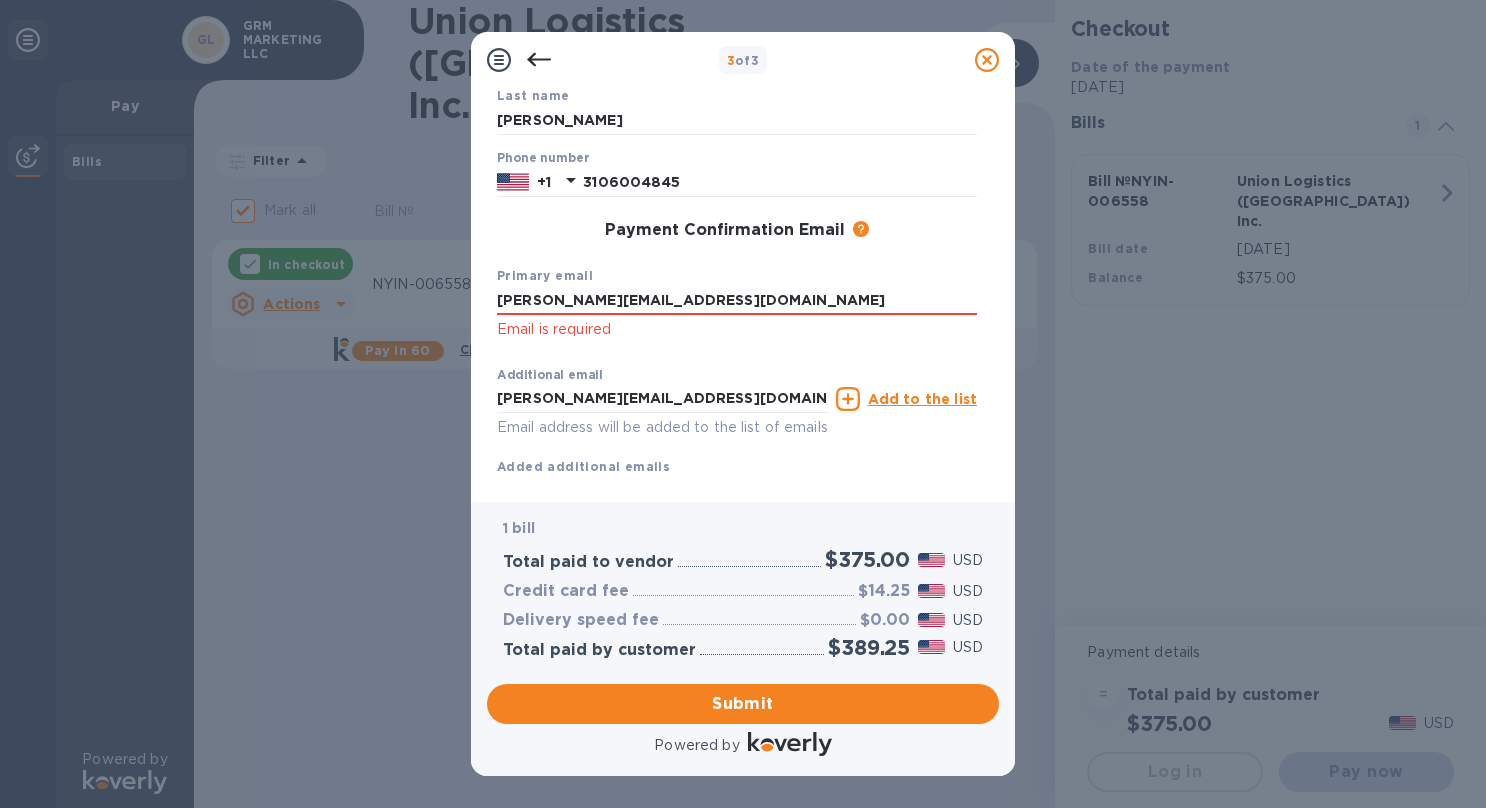 drag, startPoint x: 761, startPoint y: 294, endPoint x: 634, endPoint y: 460, distance: 209.00957 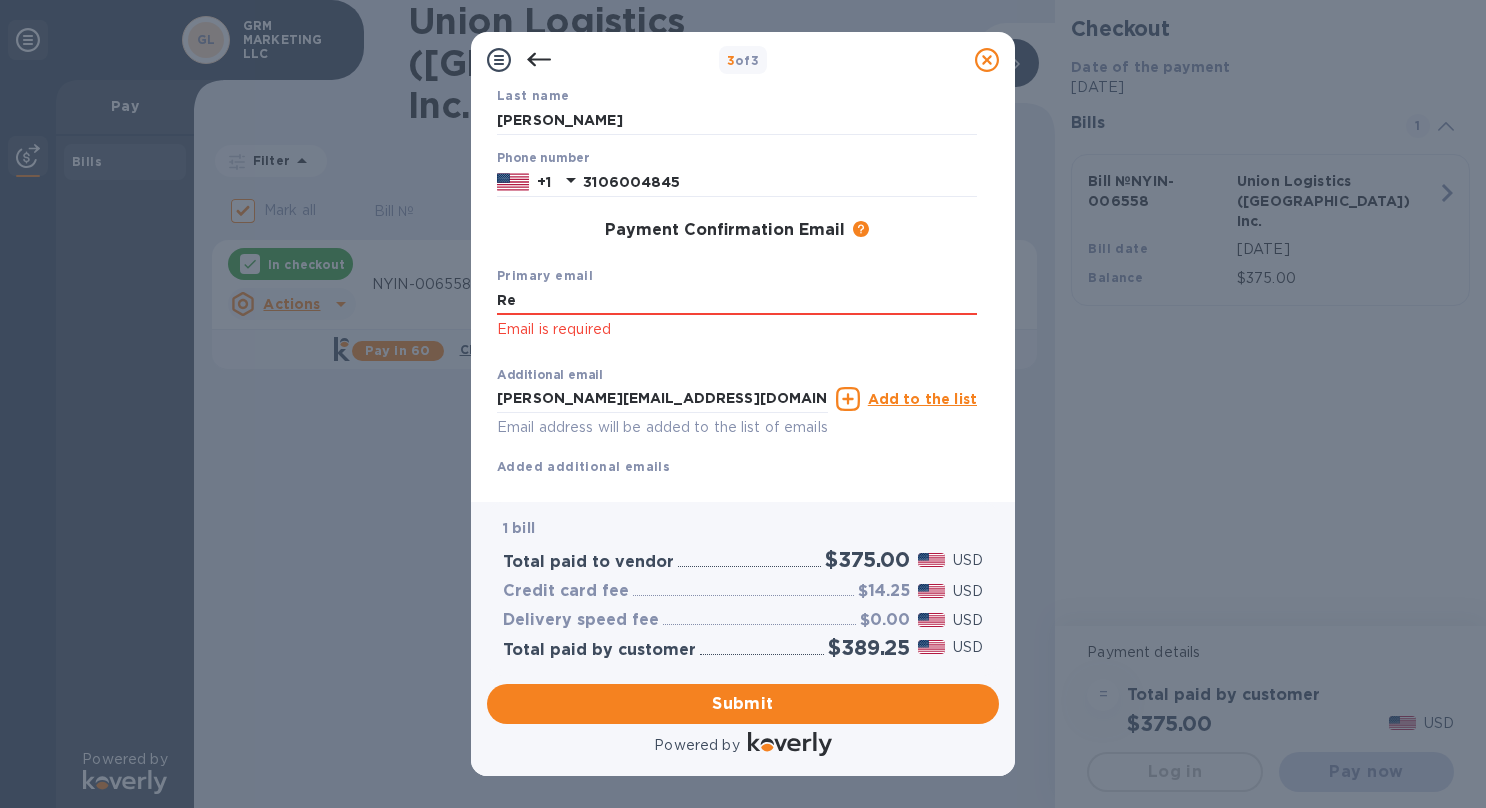 type on "R" 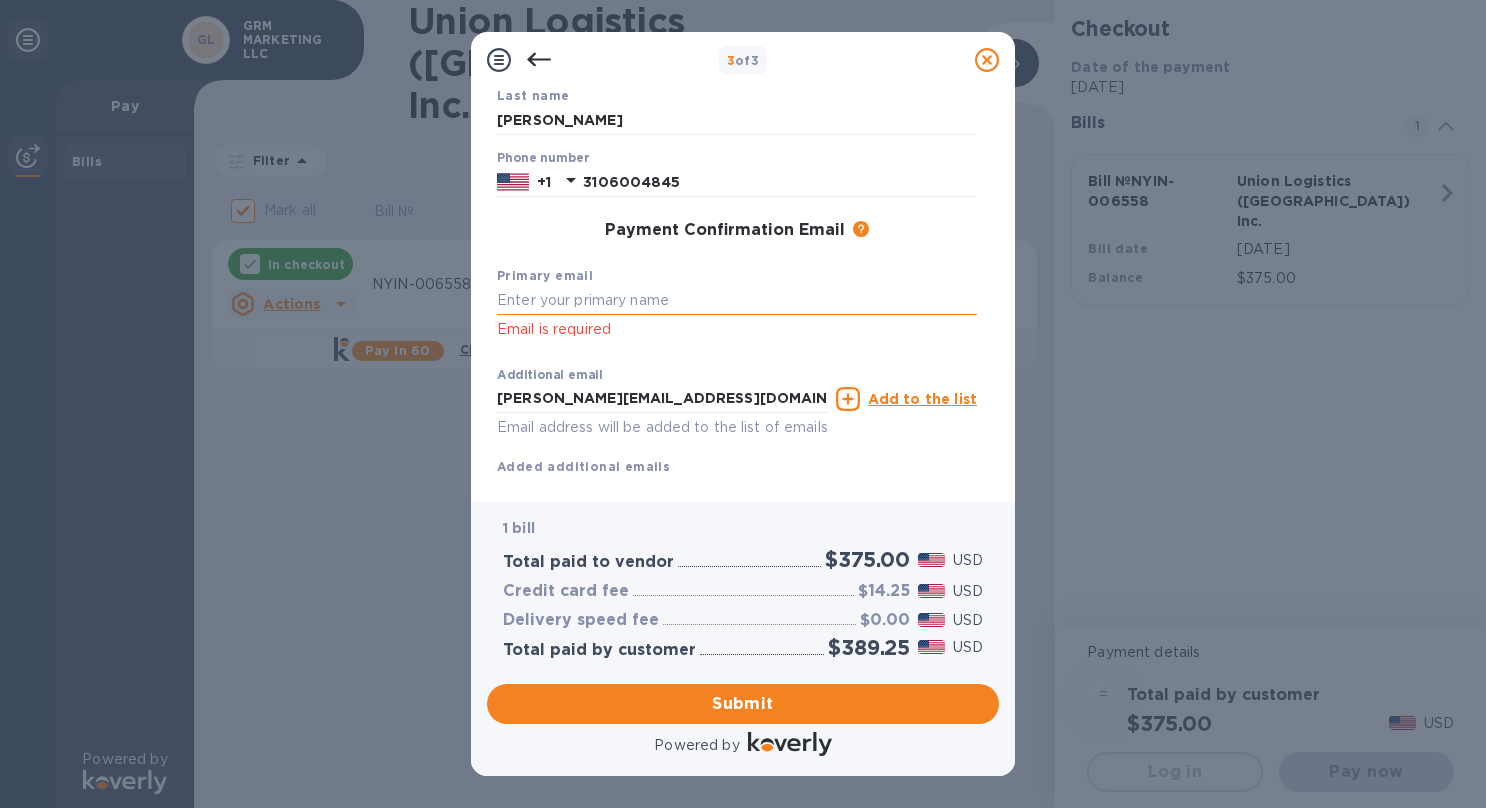 click at bounding box center [737, 301] 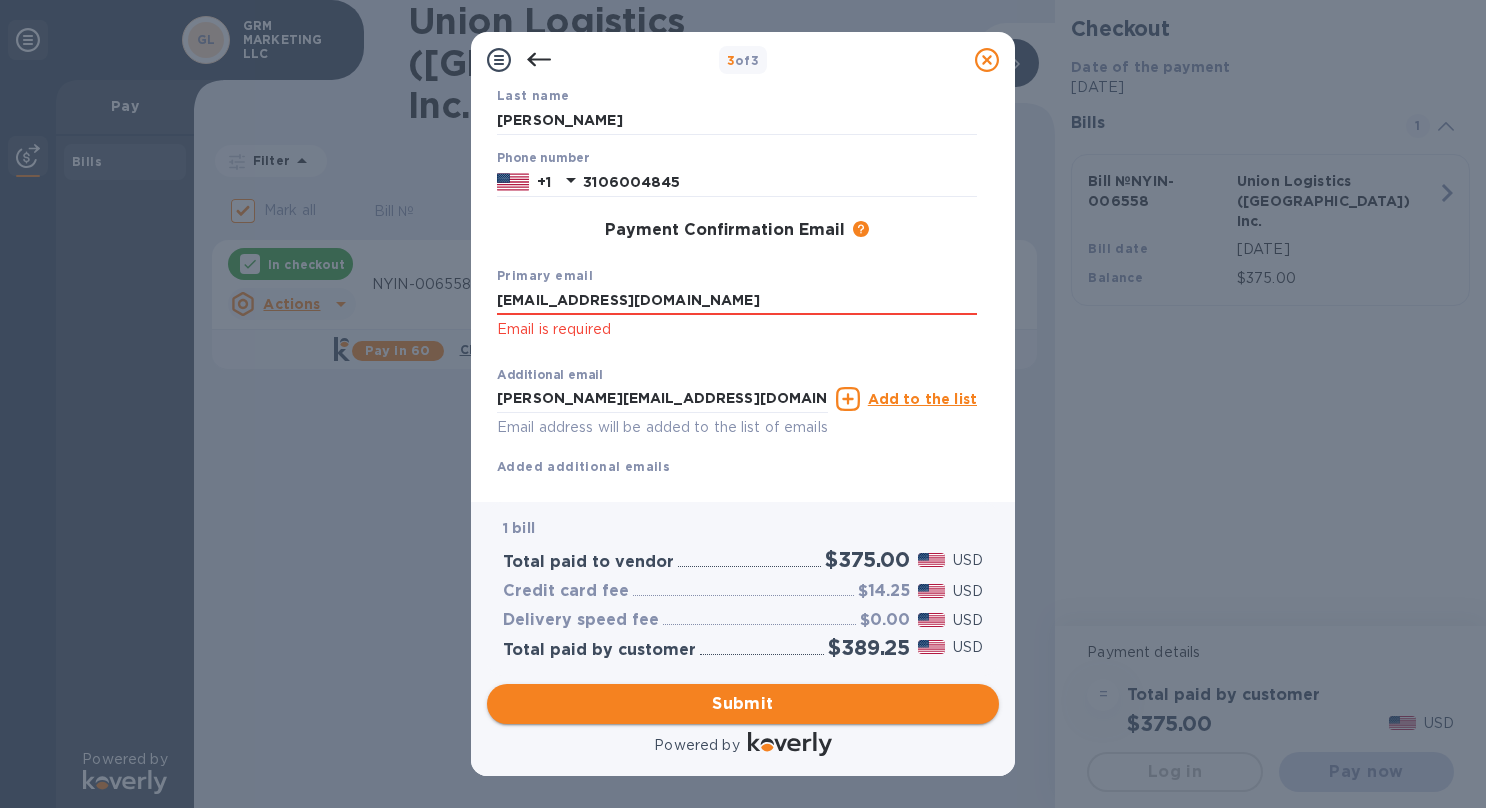 click on "Submit" at bounding box center [743, 704] 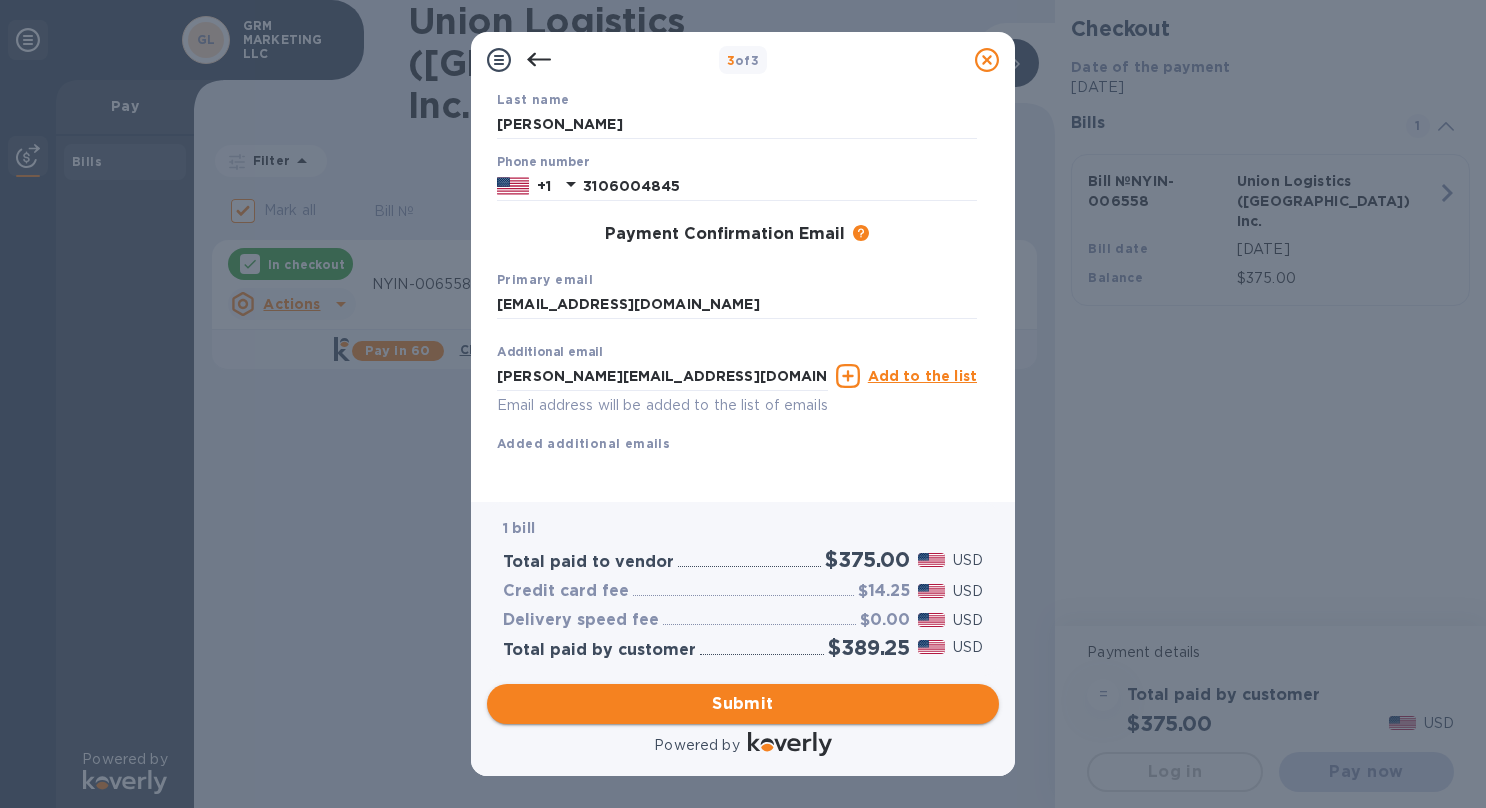 click on "Submit" at bounding box center (743, 704) 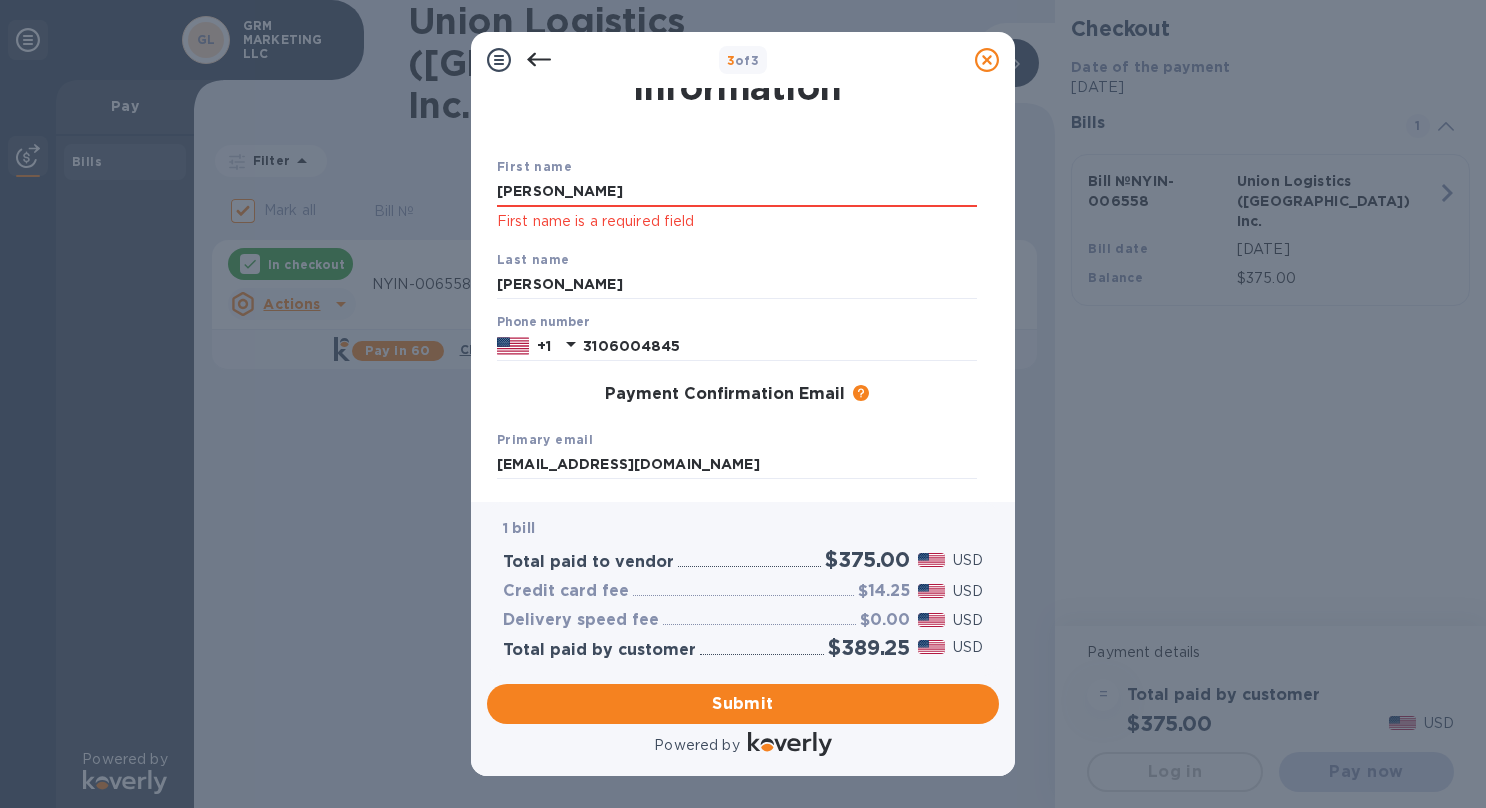 scroll, scrollTop: 52, scrollLeft: 0, axis: vertical 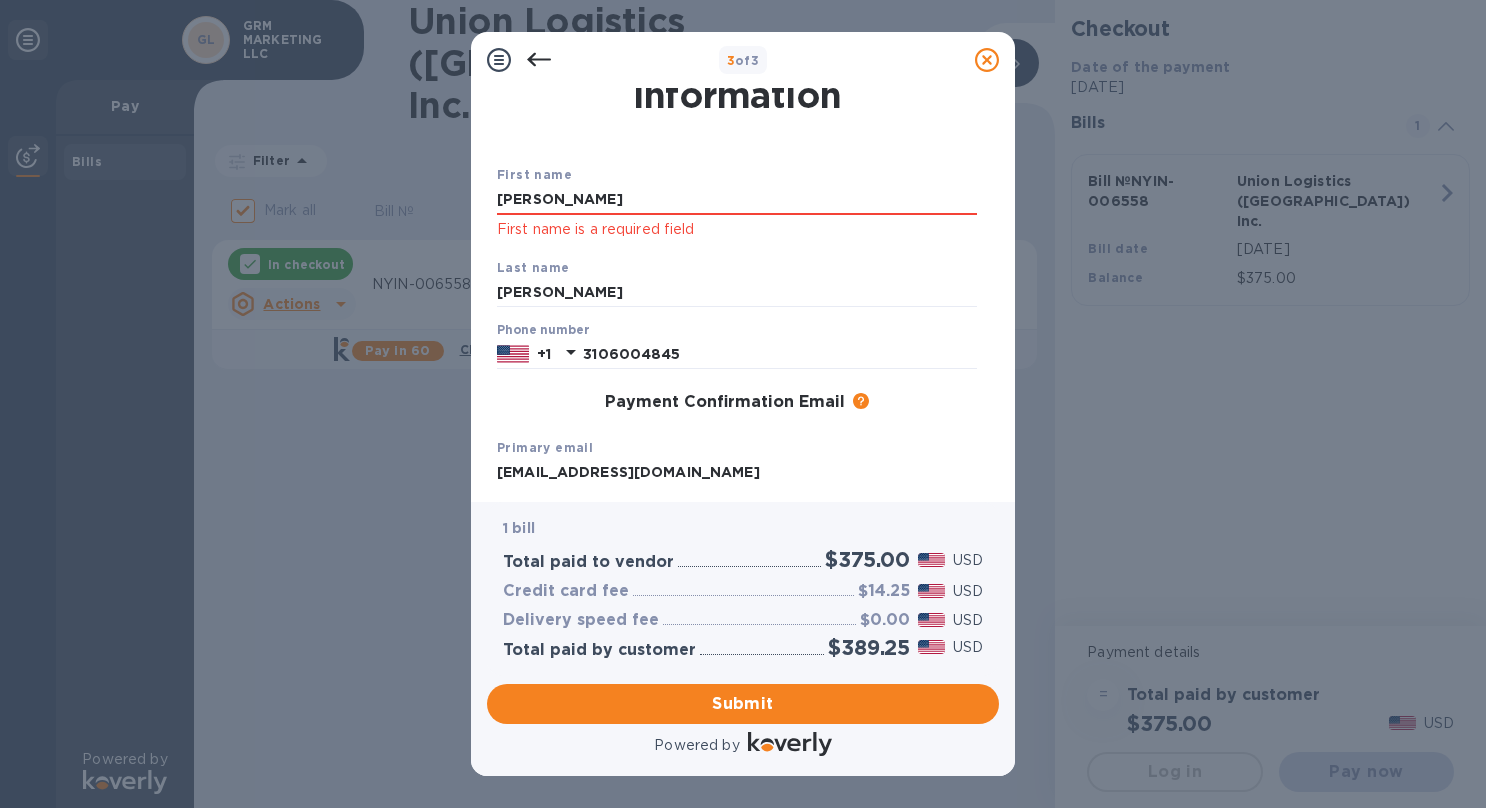 click on "[PERSON_NAME] First name is a required field" at bounding box center [737, 213] 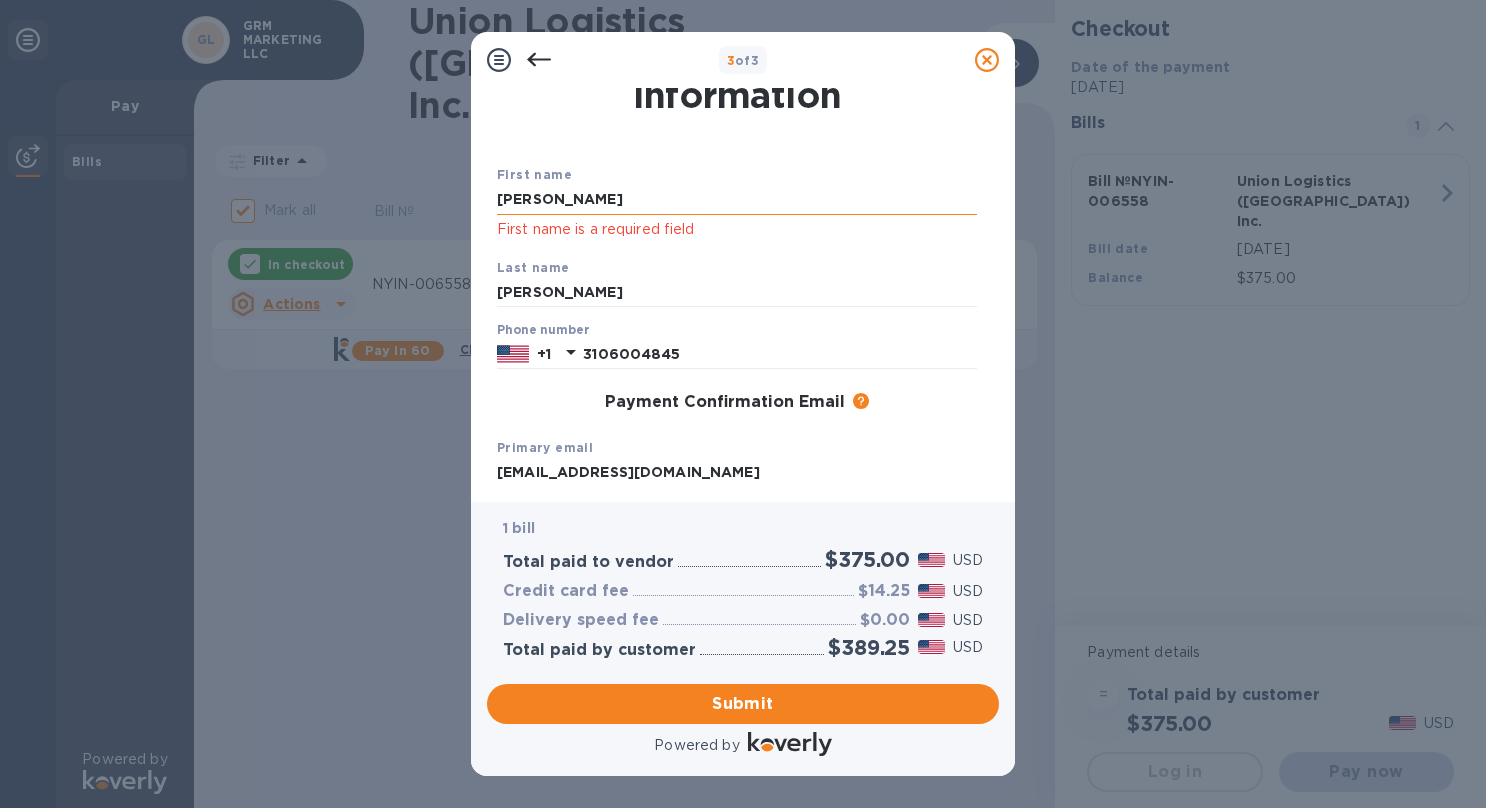 click on "[PERSON_NAME]" at bounding box center [737, 200] 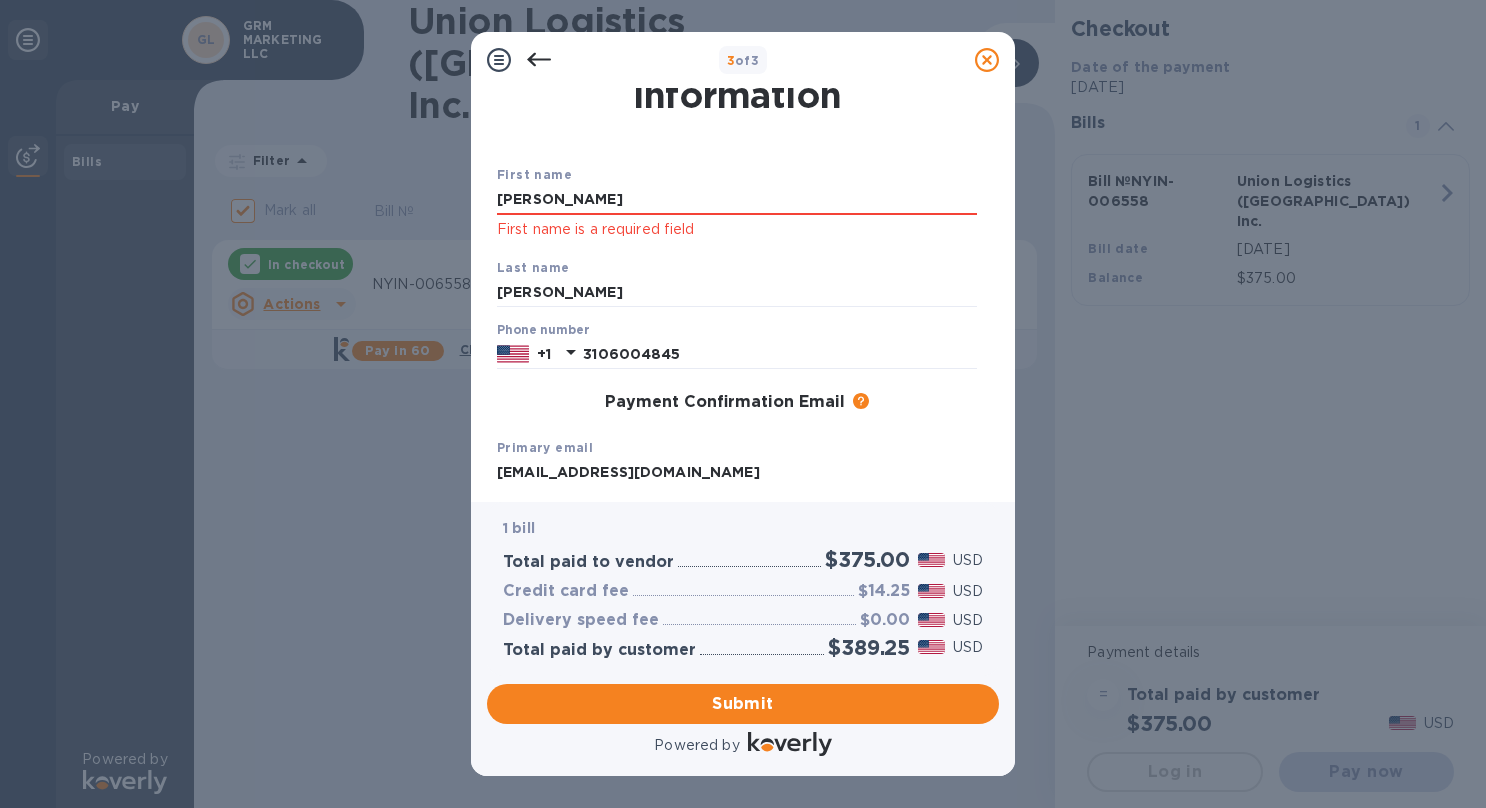 click on "Submit" at bounding box center [743, 704] 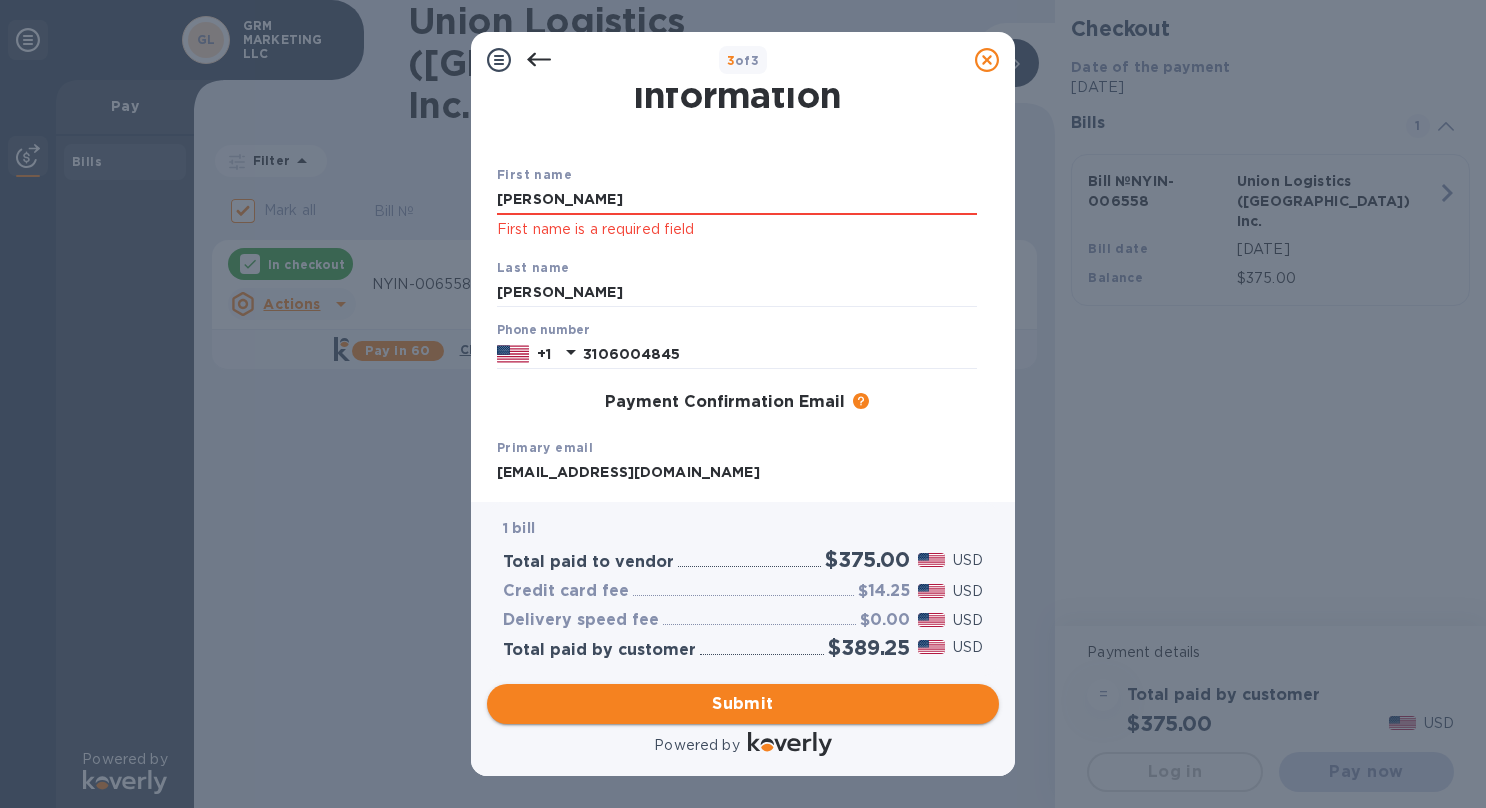 click on "Submit" at bounding box center (743, 704) 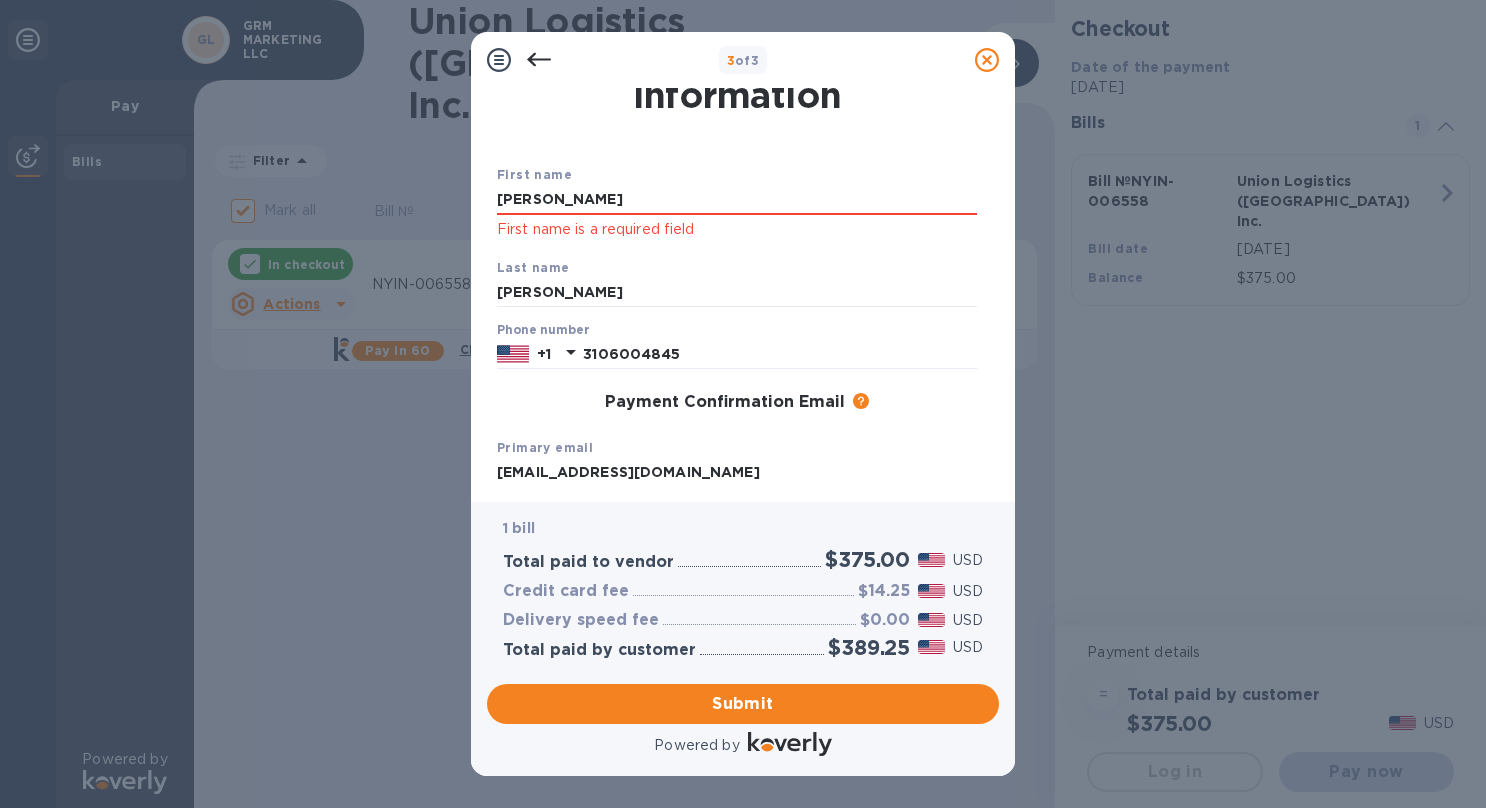 click on "First name is a required field" 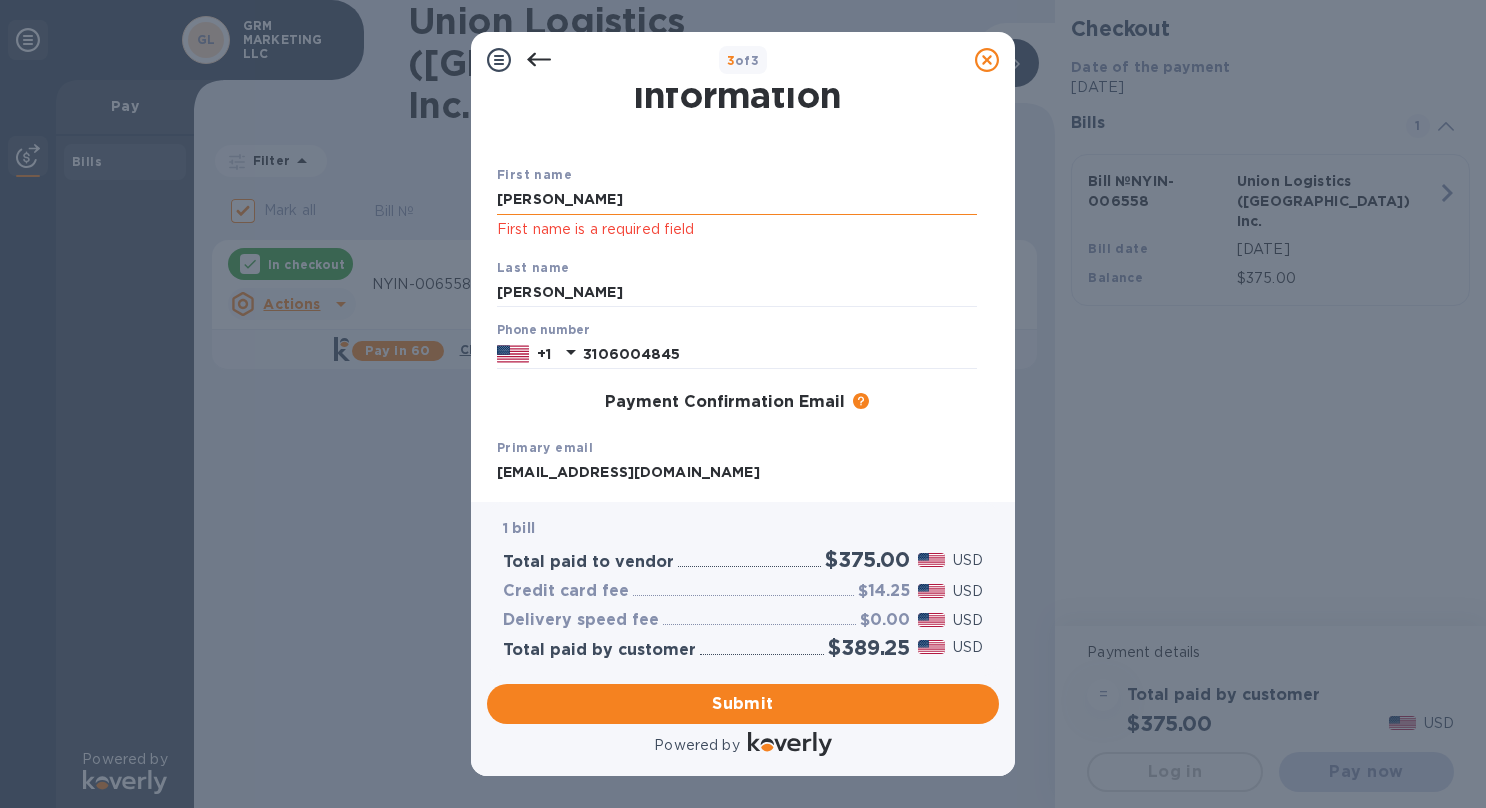 click on "[PERSON_NAME]" at bounding box center (737, 200) 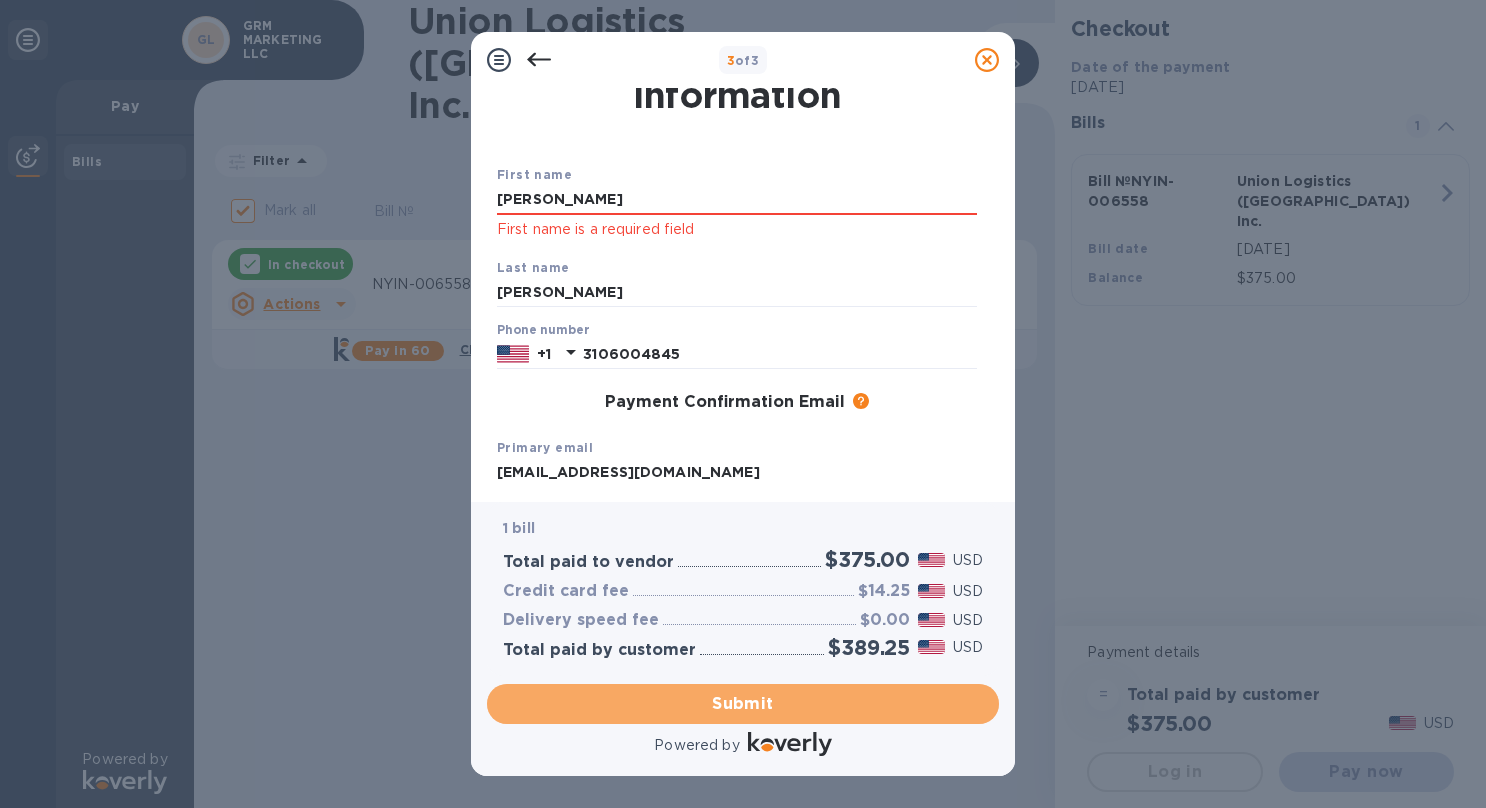 drag, startPoint x: 678, startPoint y: 697, endPoint x: 549, endPoint y: 858, distance: 206.3056 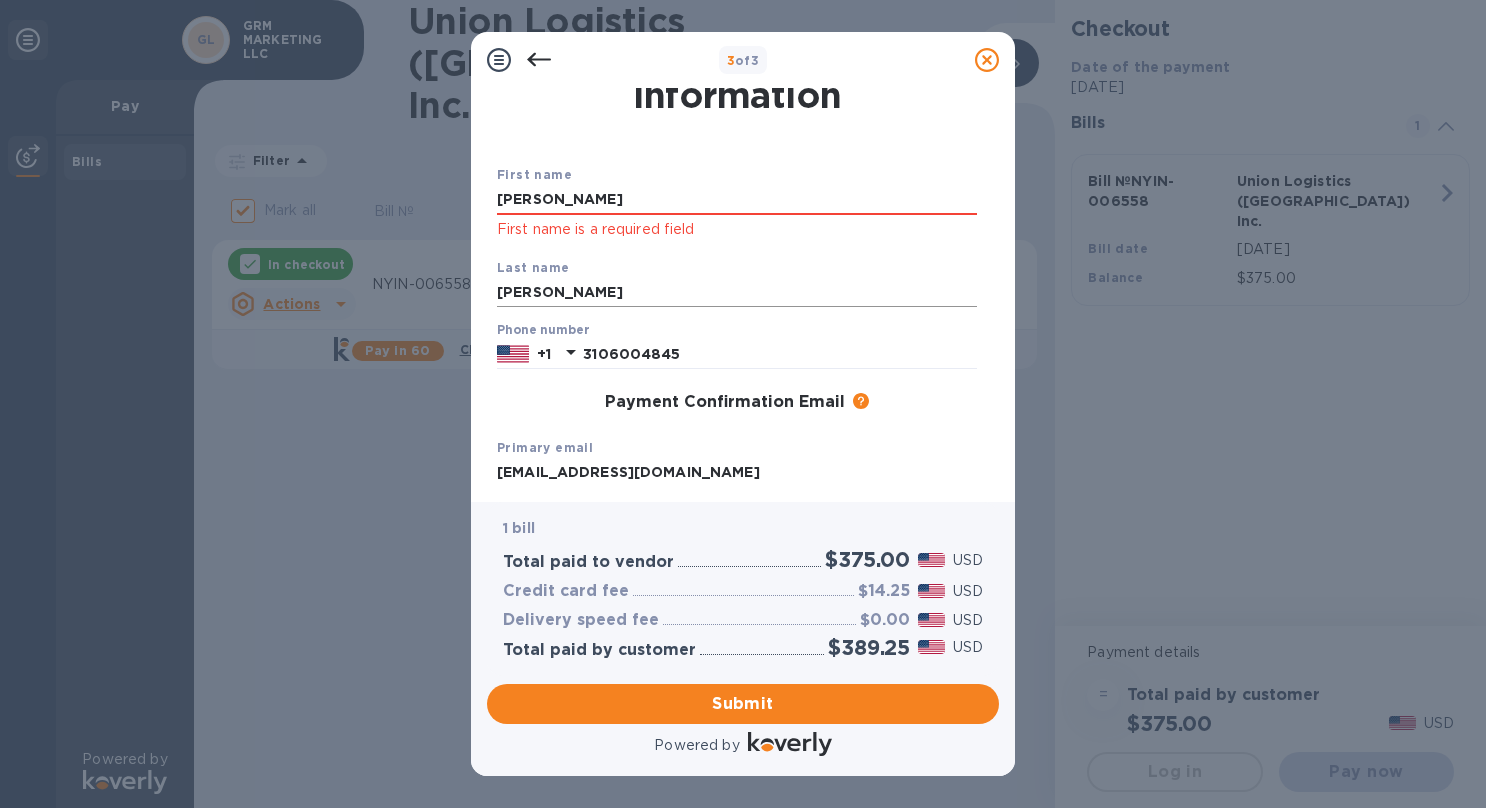 drag, startPoint x: 616, startPoint y: 266, endPoint x: 606, endPoint y: 284, distance: 20.59126 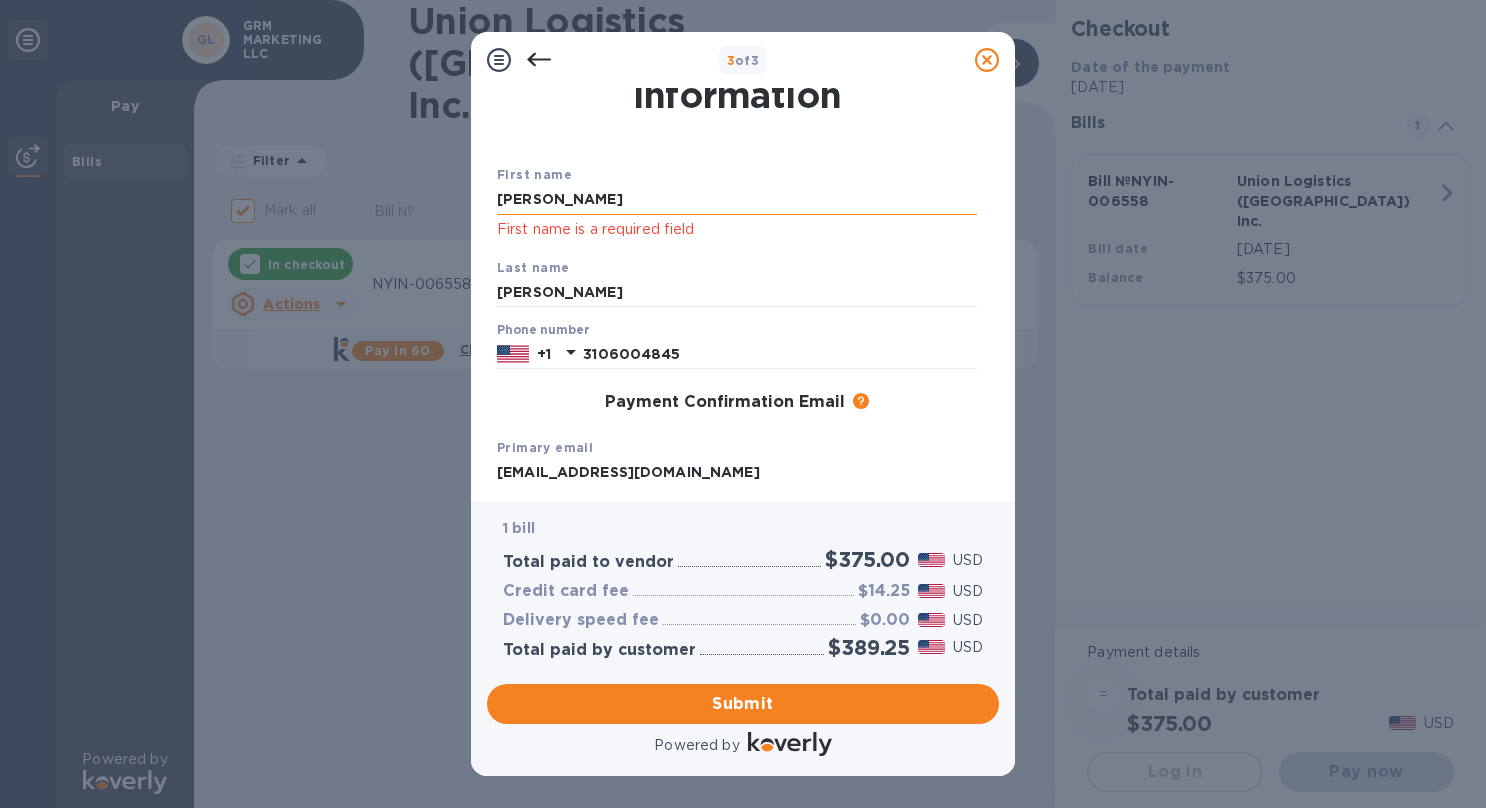 click on "[PERSON_NAME]" at bounding box center (737, 200) 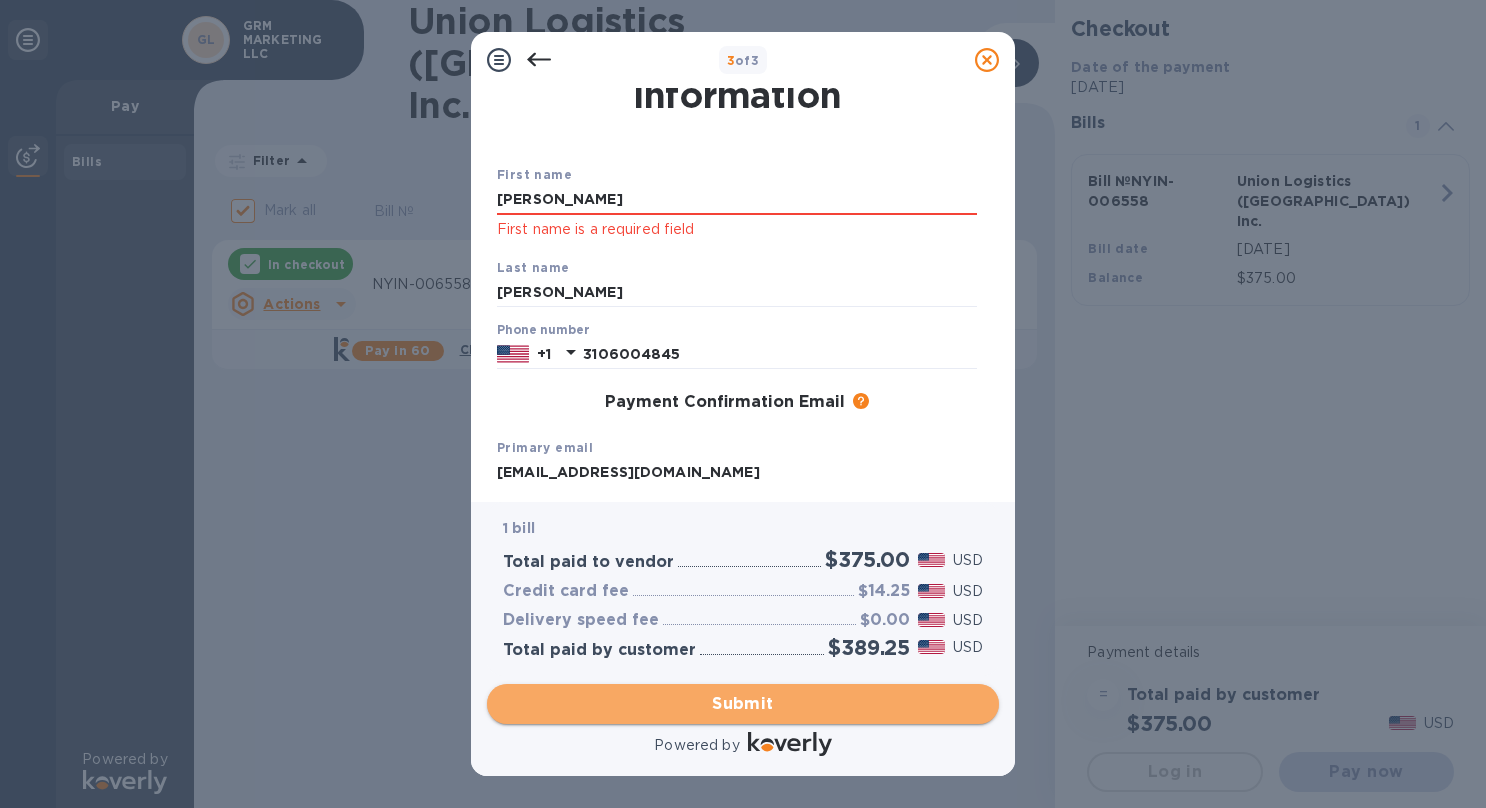 click on "Submit" at bounding box center (743, 704) 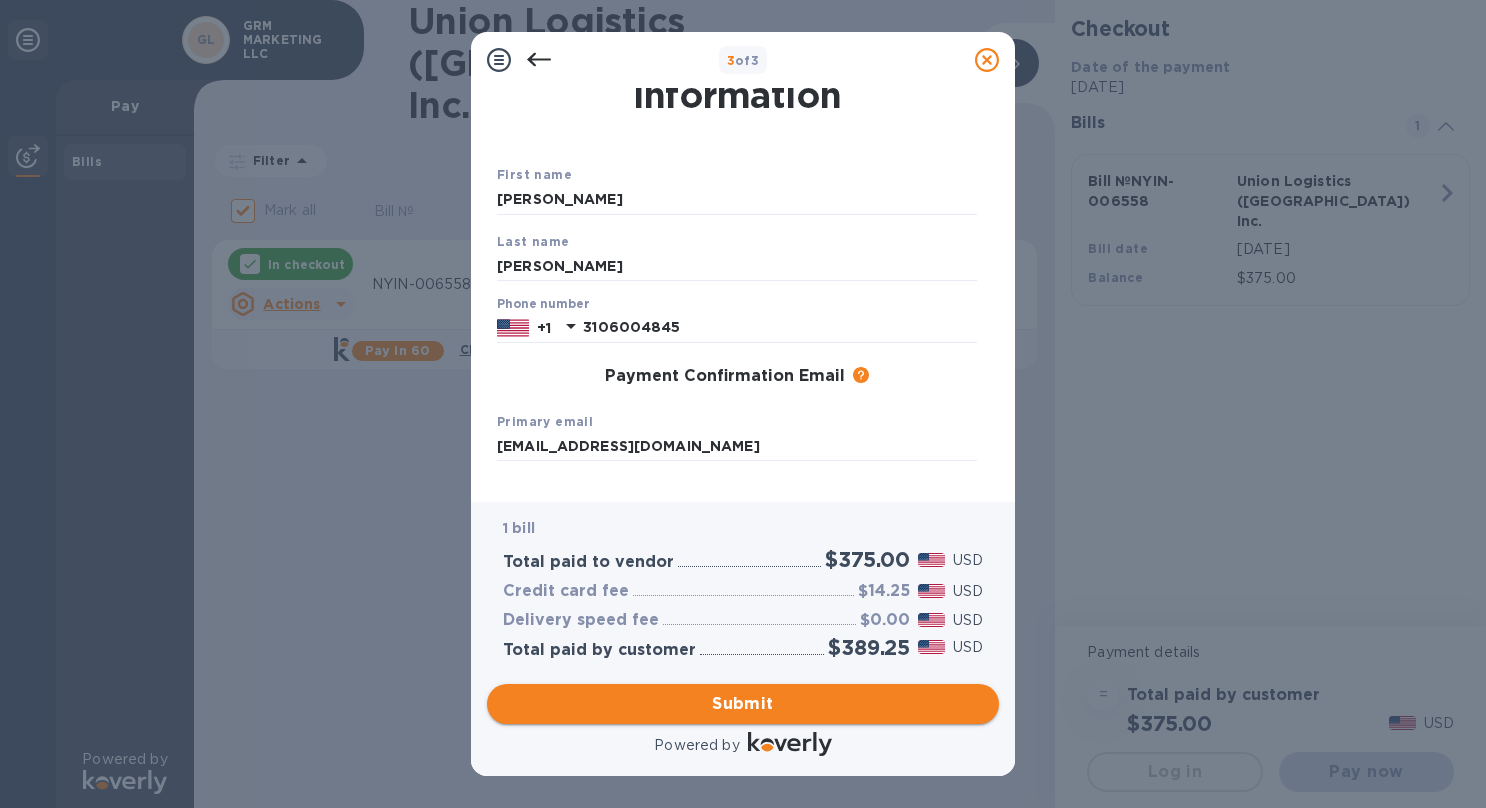 click on "Submit" at bounding box center (743, 704) 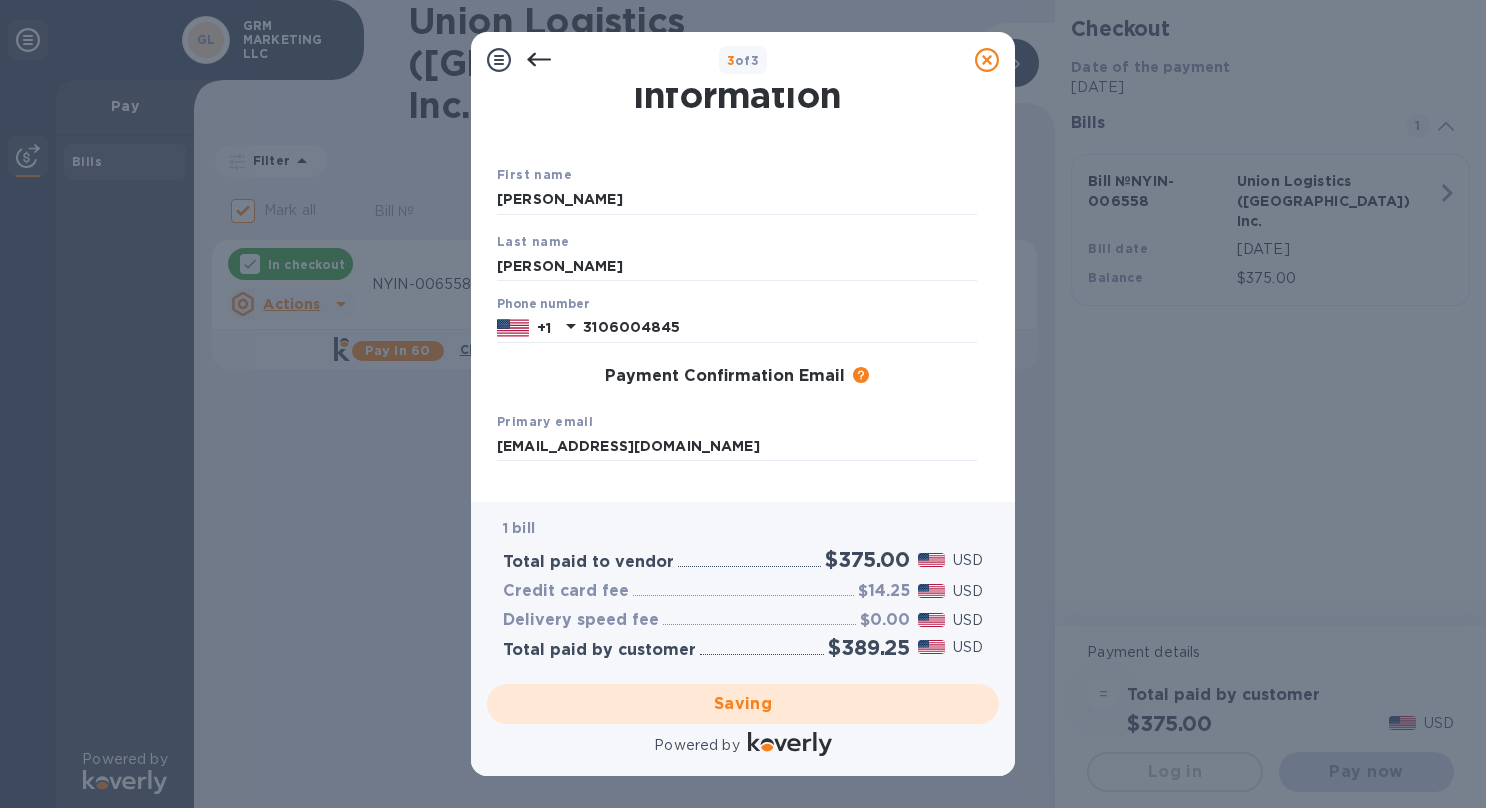 checkbox on "false" 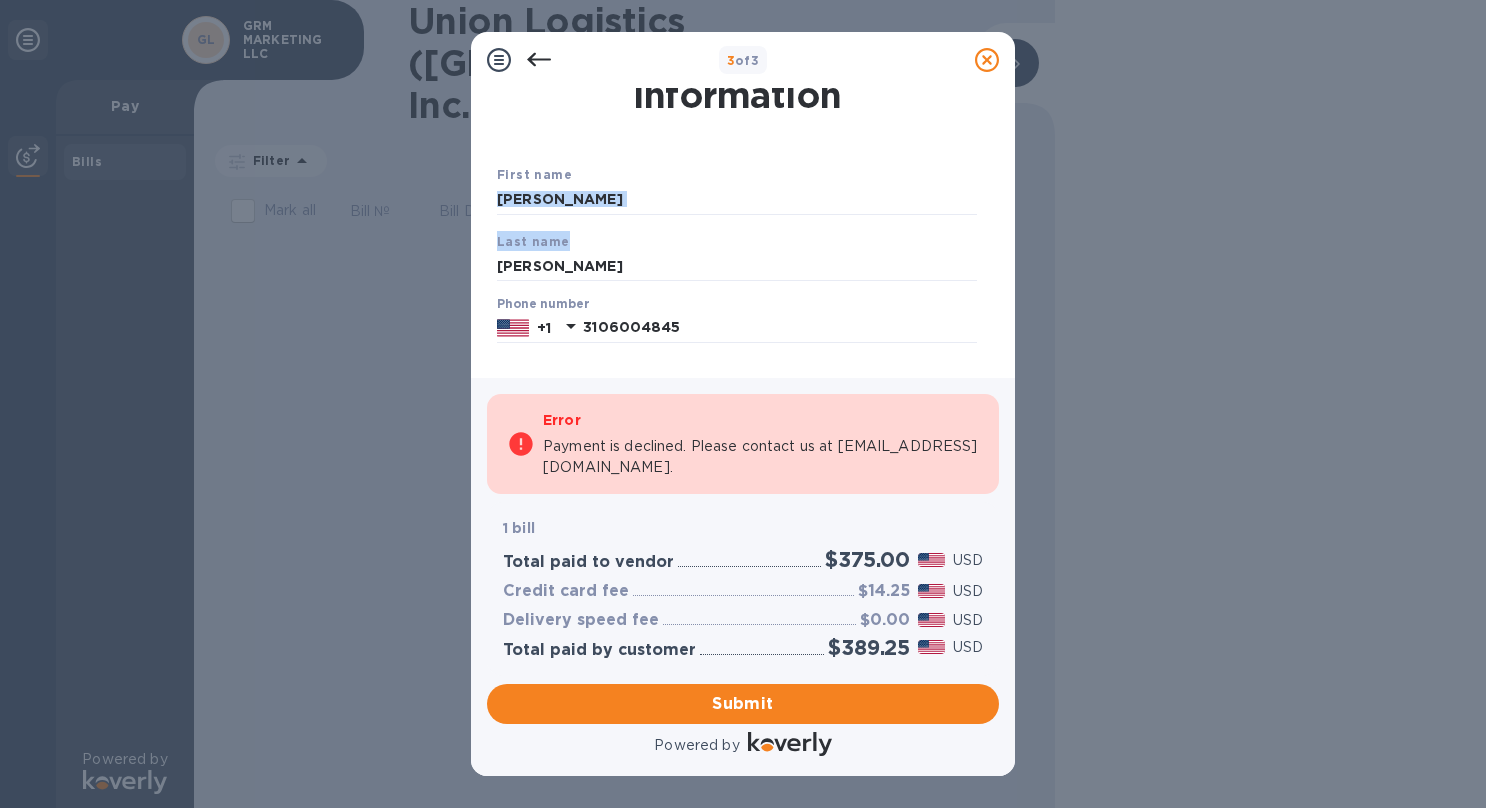 drag, startPoint x: 989, startPoint y: 218, endPoint x: 1002, endPoint y: 248, distance: 32.695564 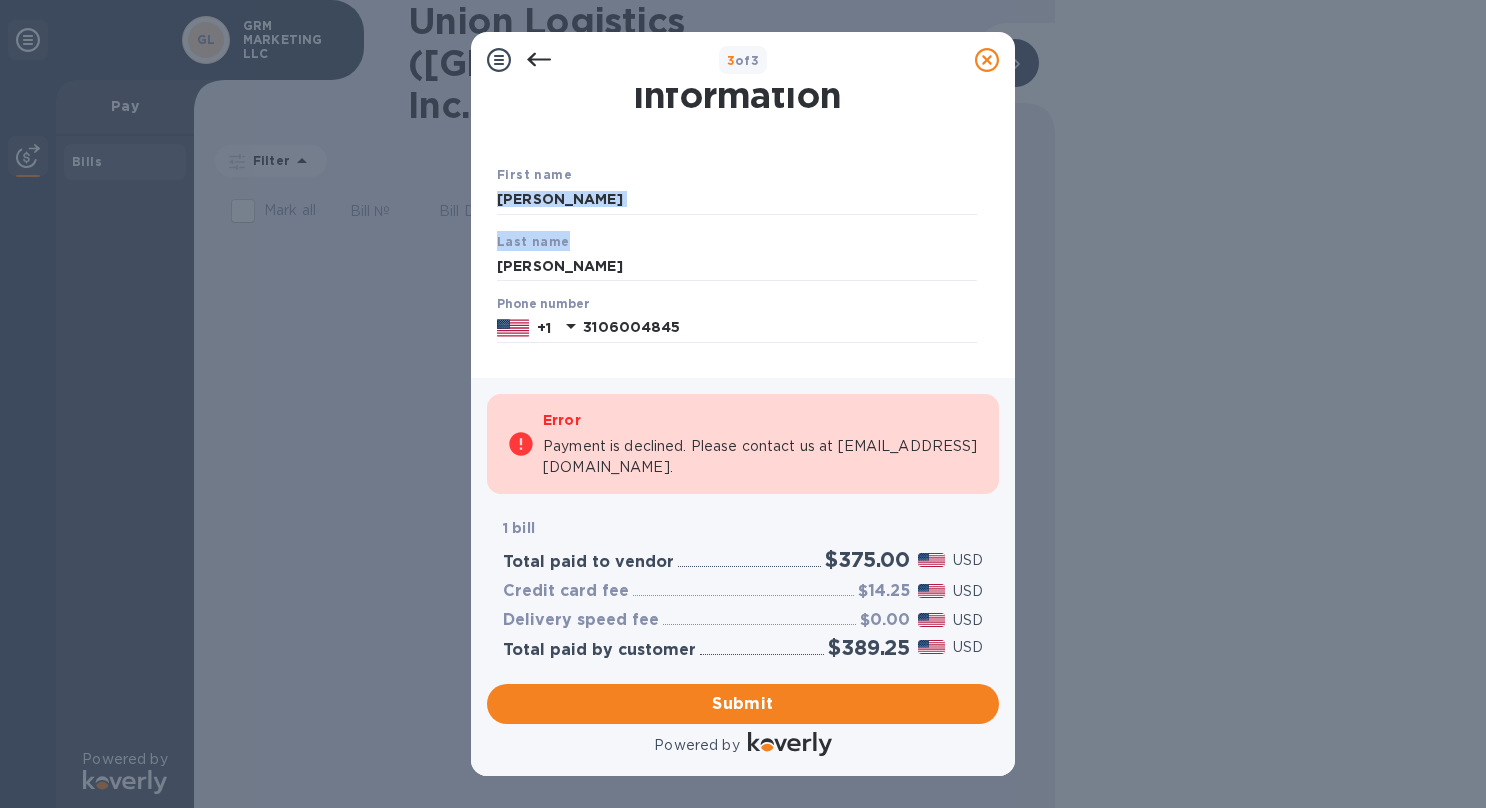 click on "Payment Contact Information First name [PERSON_NAME] Last name [PERSON_NAME] Phone number [PHONE_NUMBER] Payment Confirmation Email The added email addresses will be used to send the payment confirmation. Primary email [EMAIL_ADDRESS][DOMAIN_NAME] Additional email [PERSON_NAME][EMAIL_ADDRESS][DOMAIN_NAME] Email address will be added to the list of emails Add to the list Added additional emails Submit" at bounding box center (743, 233) 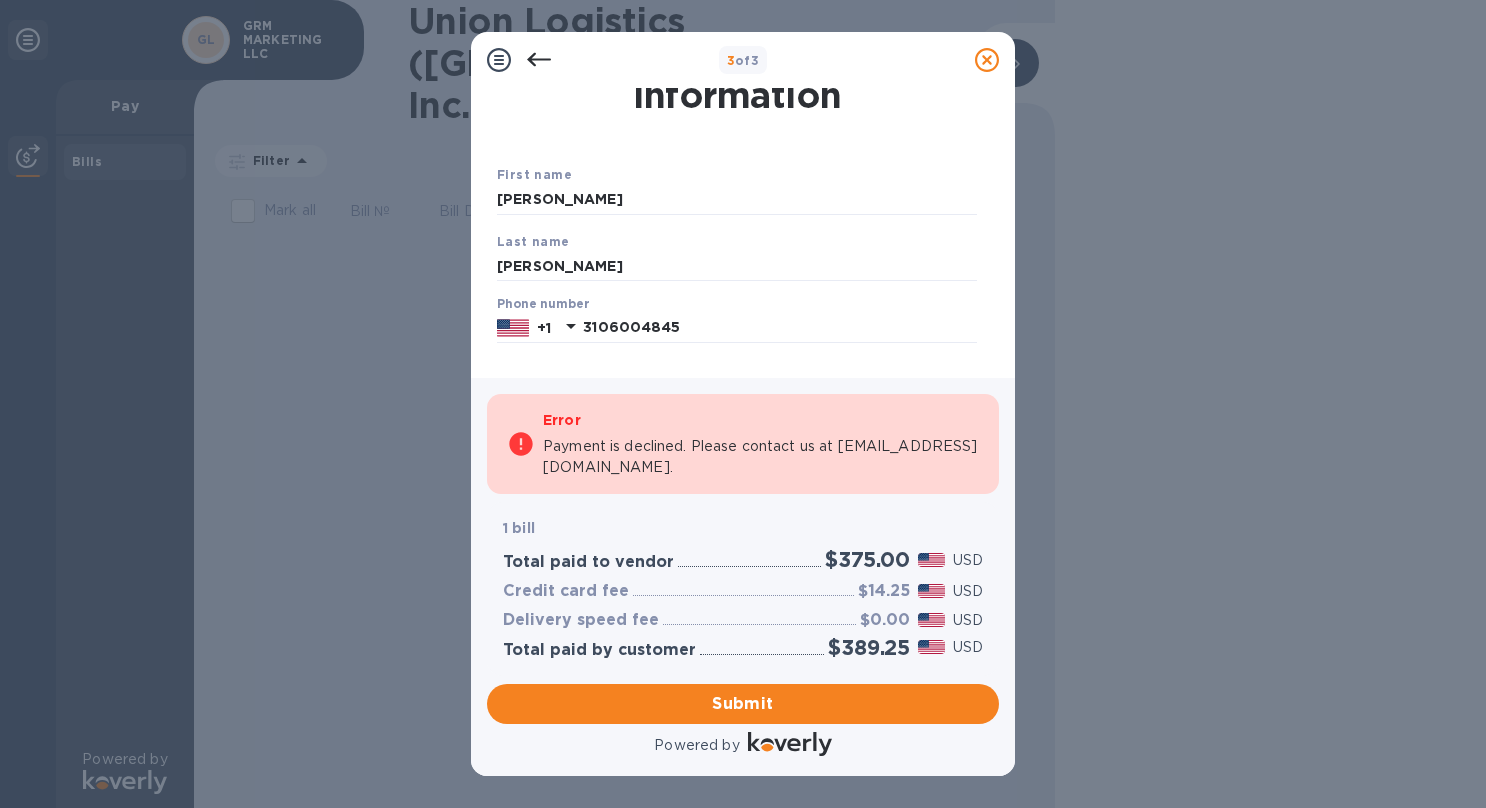 click on "Payment Contact Information First name [PERSON_NAME] Last name [PERSON_NAME] Phone number [PHONE_NUMBER] Payment Confirmation Email The added email addresses will be used to send the payment confirmation. Primary email [EMAIL_ADDRESS][DOMAIN_NAME] Additional email [PERSON_NAME][EMAIL_ADDRESS][DOMAIN_NAME] Email address will be added to the list of emails Add to the list Added additional emails Submit" at bounding box center (743, 225) 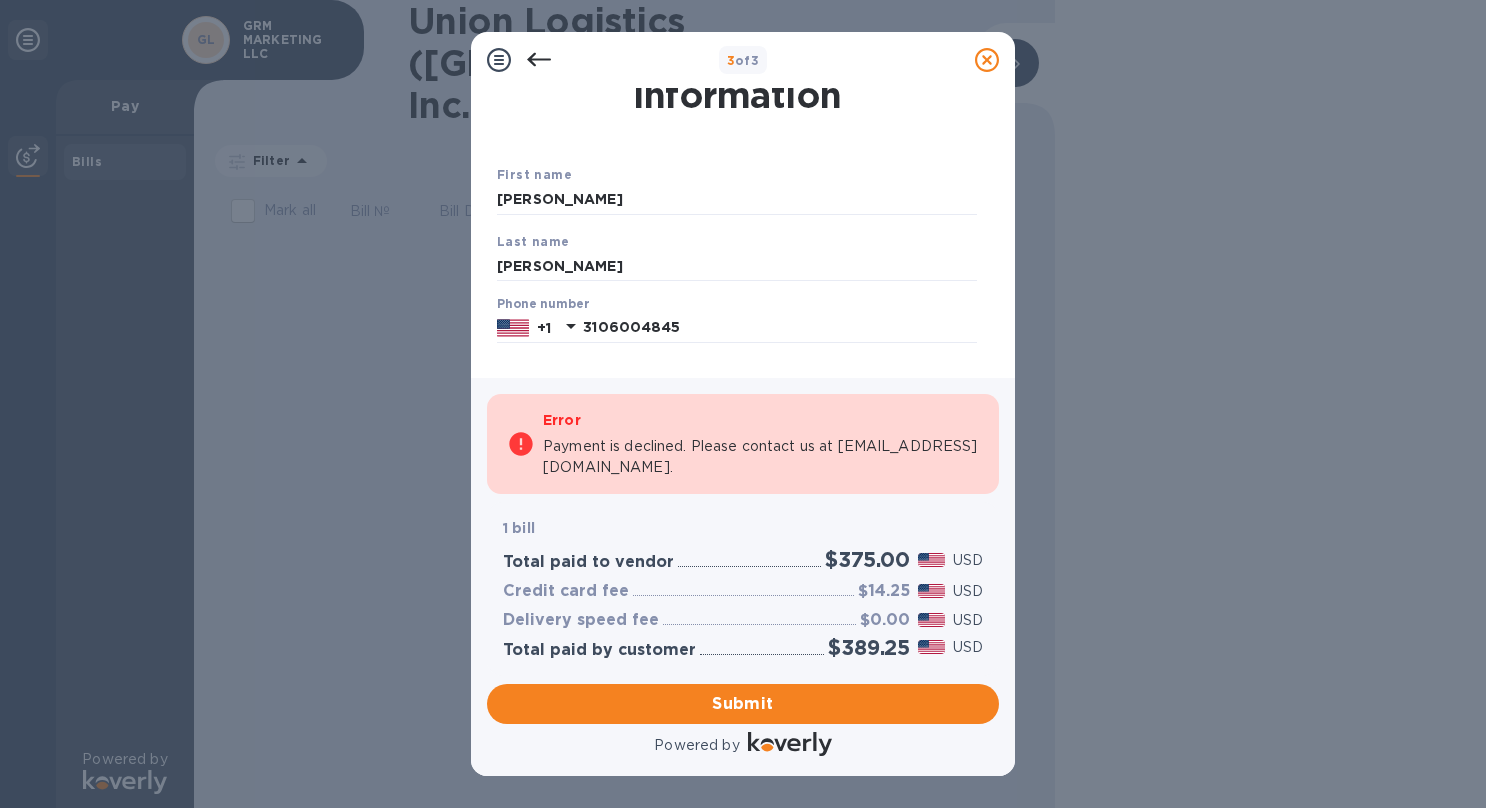 click on "Payment Contact Information First name [PERSON_NAME] Last name [PERSON_NAME] Phone number [PHONE_NUMBER] Payment Confirmation Email The added email addresses will be used to send the payment confirmation. Primary email [EMAIL_ADDRESS][DOMAIN_NAME] Additional email [PERSON_NAME][EMAIL_ADDRESS][DOMAIN_NAME] Email address will be added to the list of emails Add to the list Added additional emails Submit" at bounding box center [743, 225] 